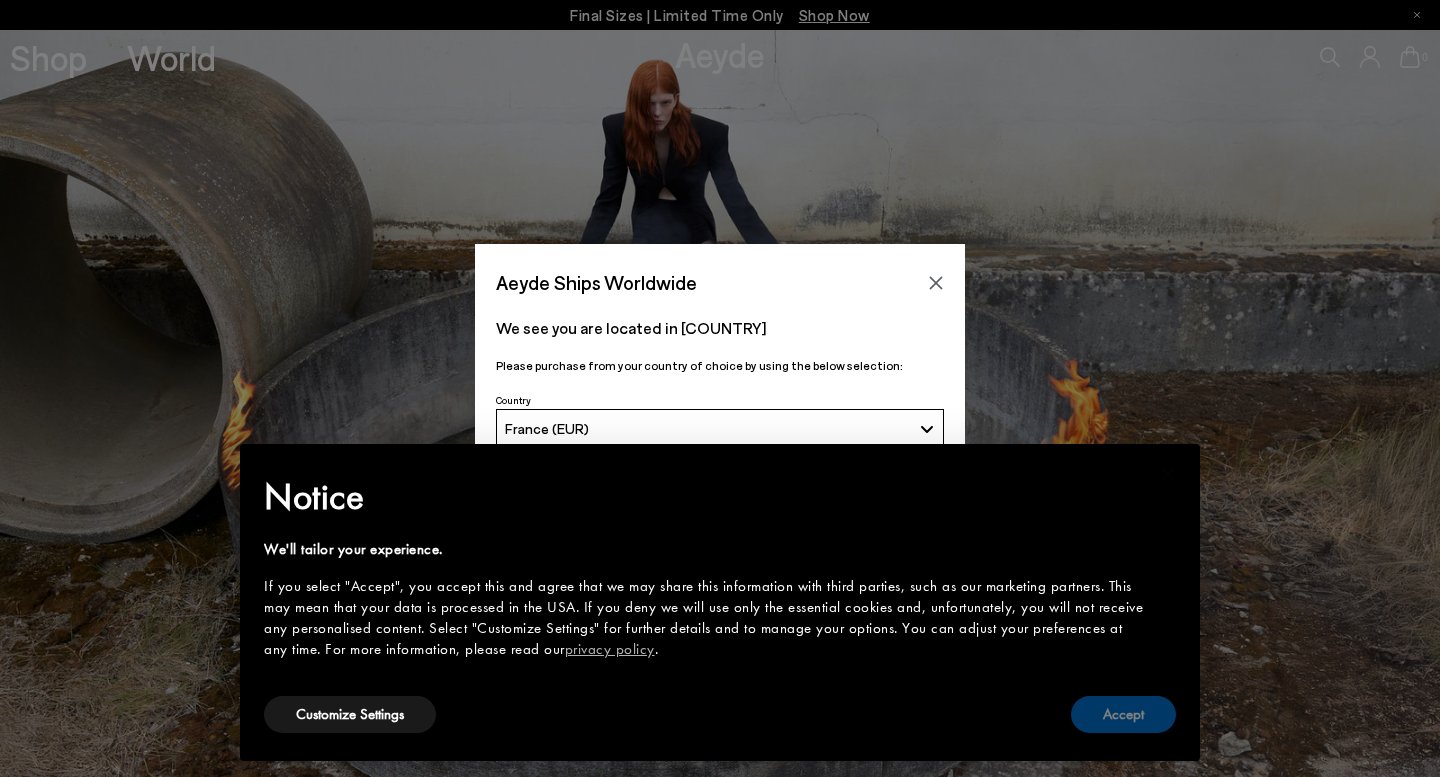 scroll, scrollTop: 0, scrollLeft: 0, axis: both 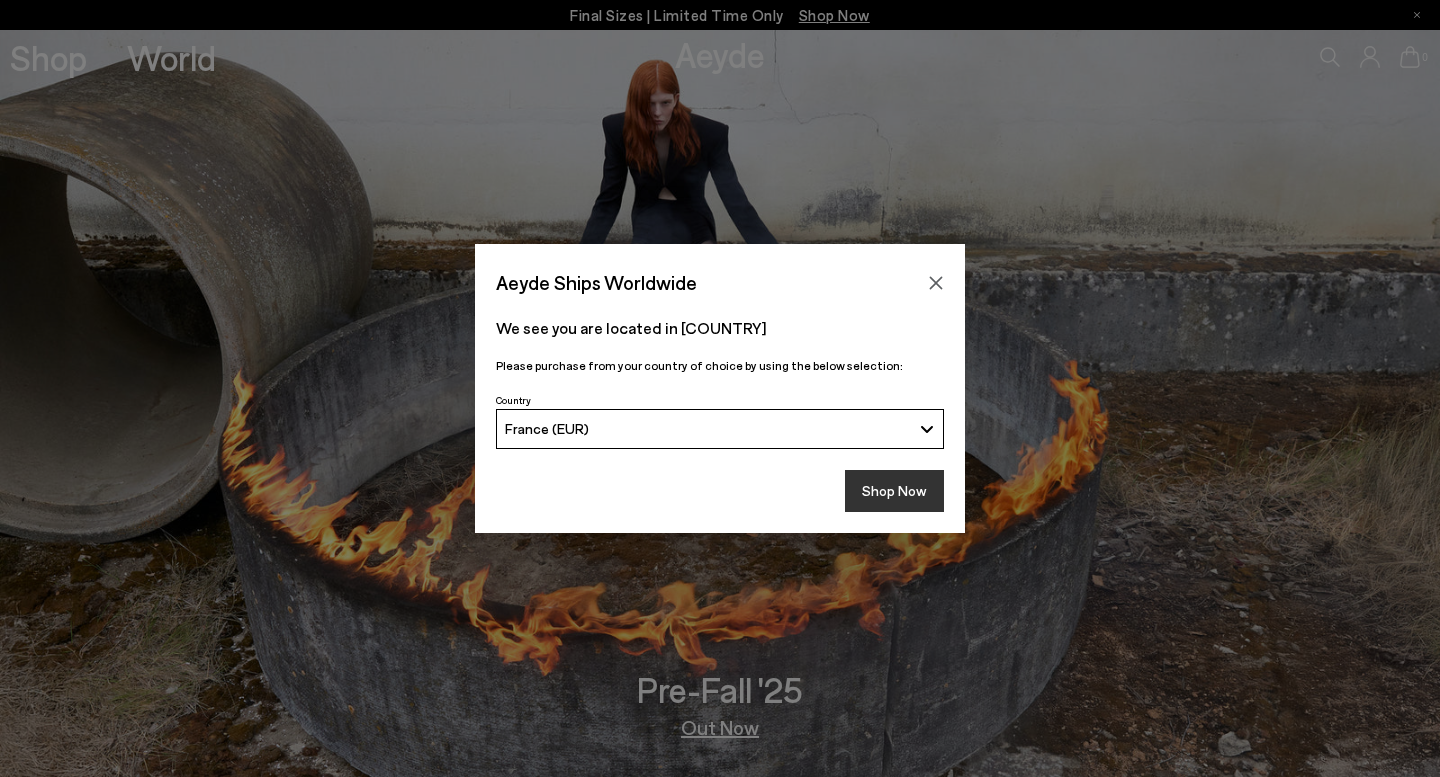 click on "Shop Now" at bounding box center (894, 491) 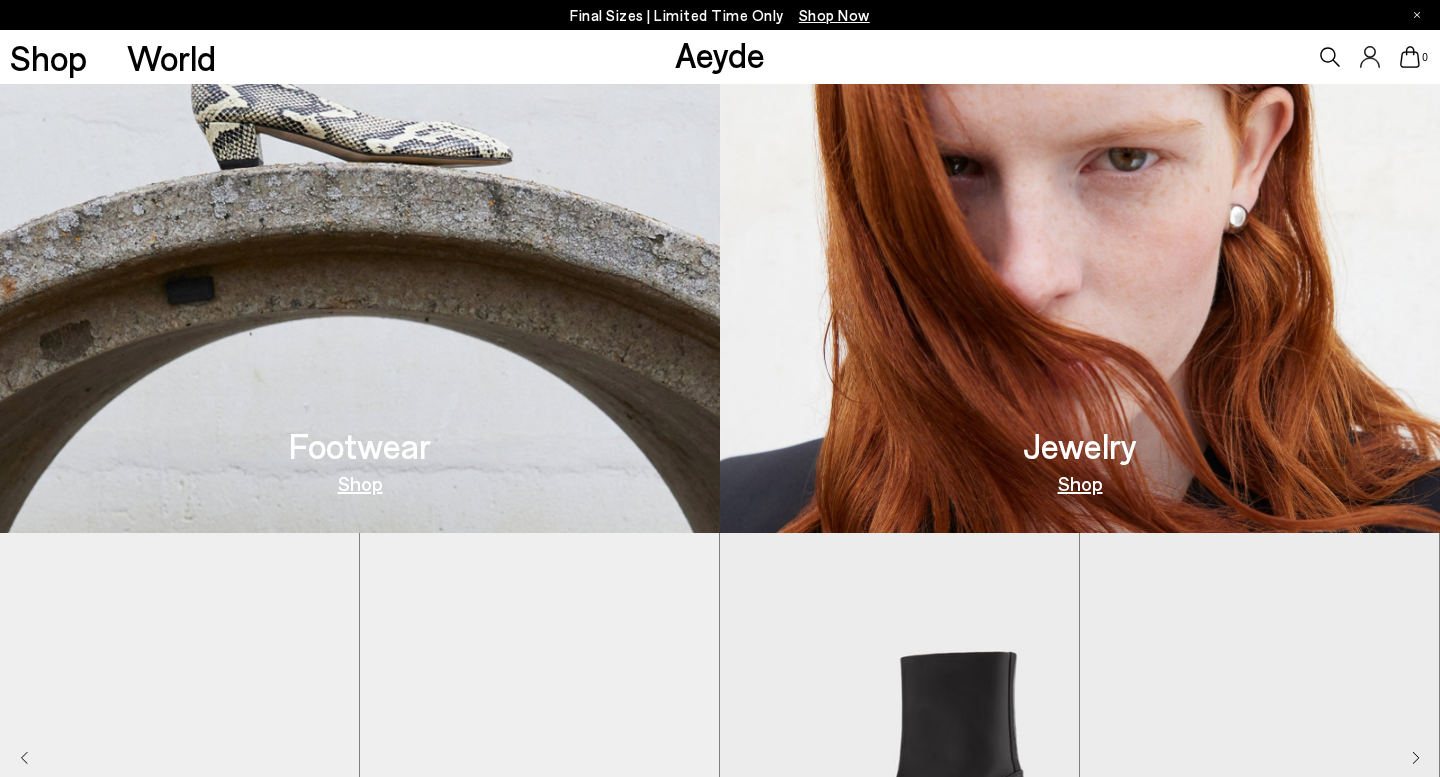 scroll, scrollTop: 1005, scrollLeft: 0, axis: vertical 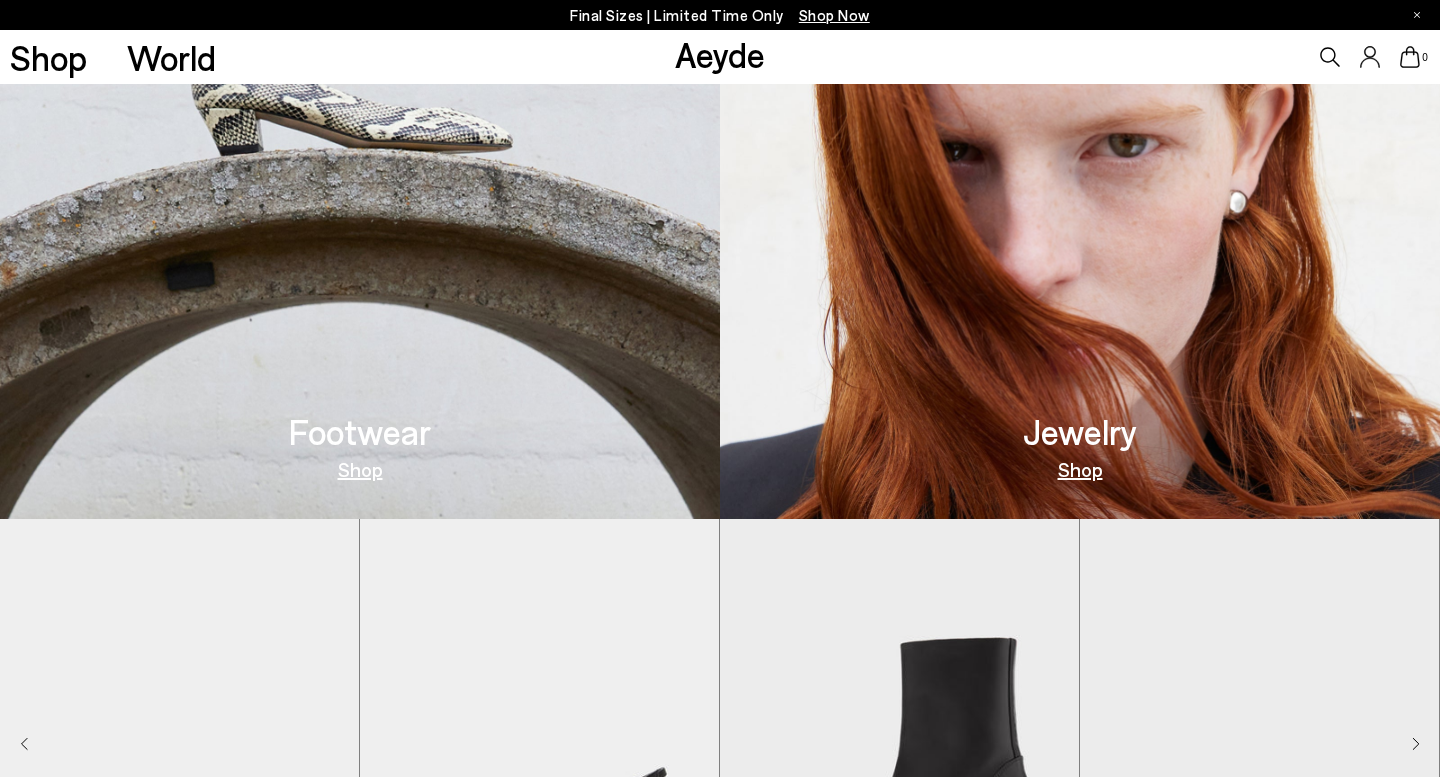 click on "Shop" at bounding box center [360, 469] 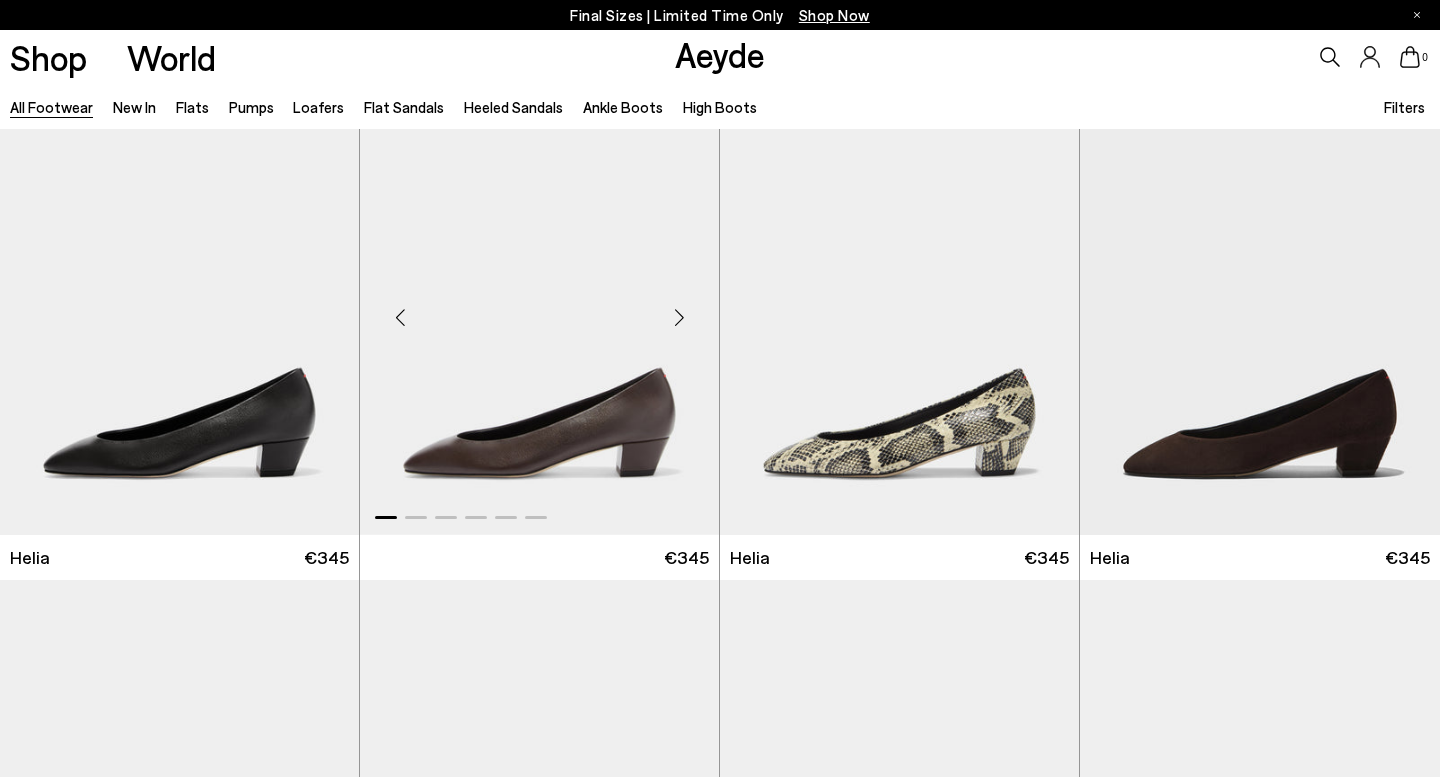 scroll, scrollTop: 557, scrollLeft: 0, axis: vertical 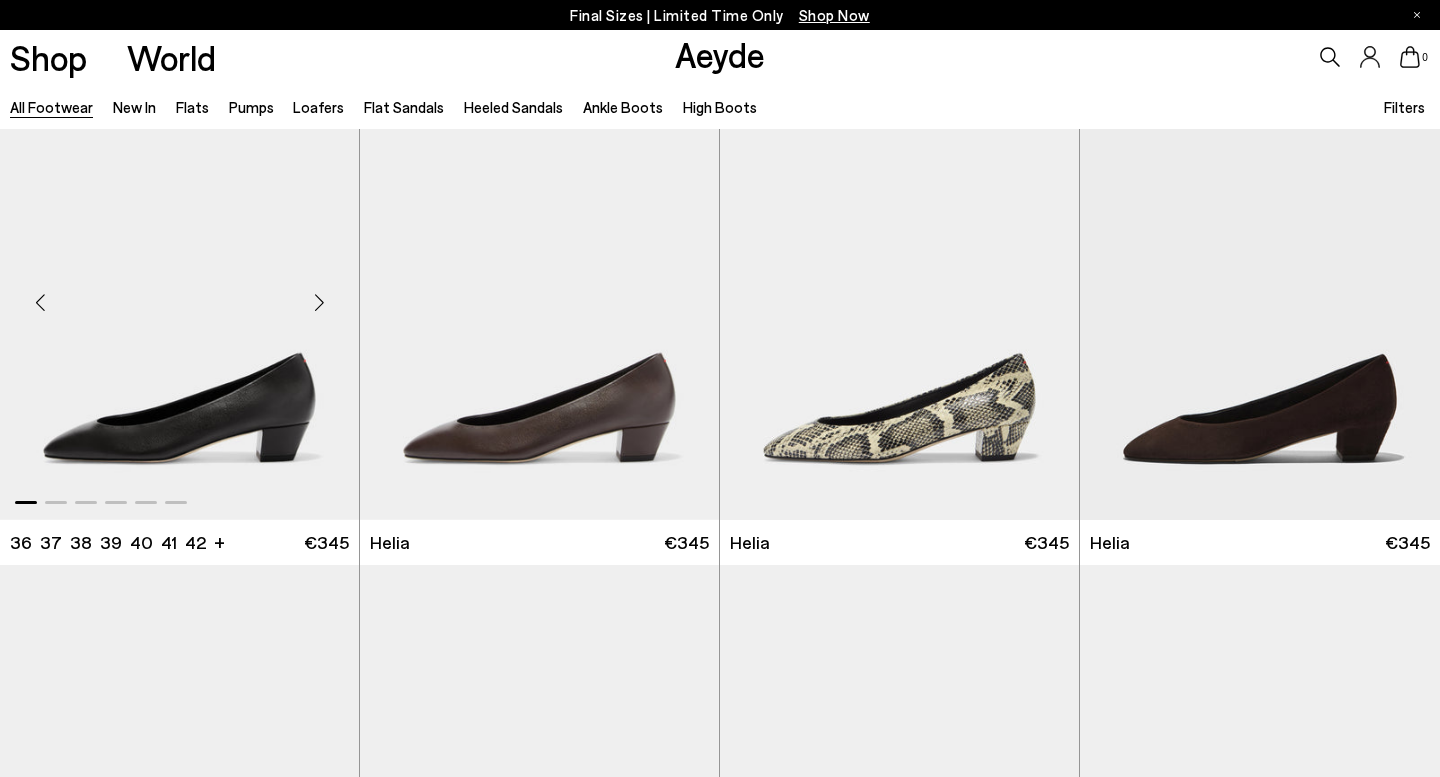 click at bounding box center (319, 302) 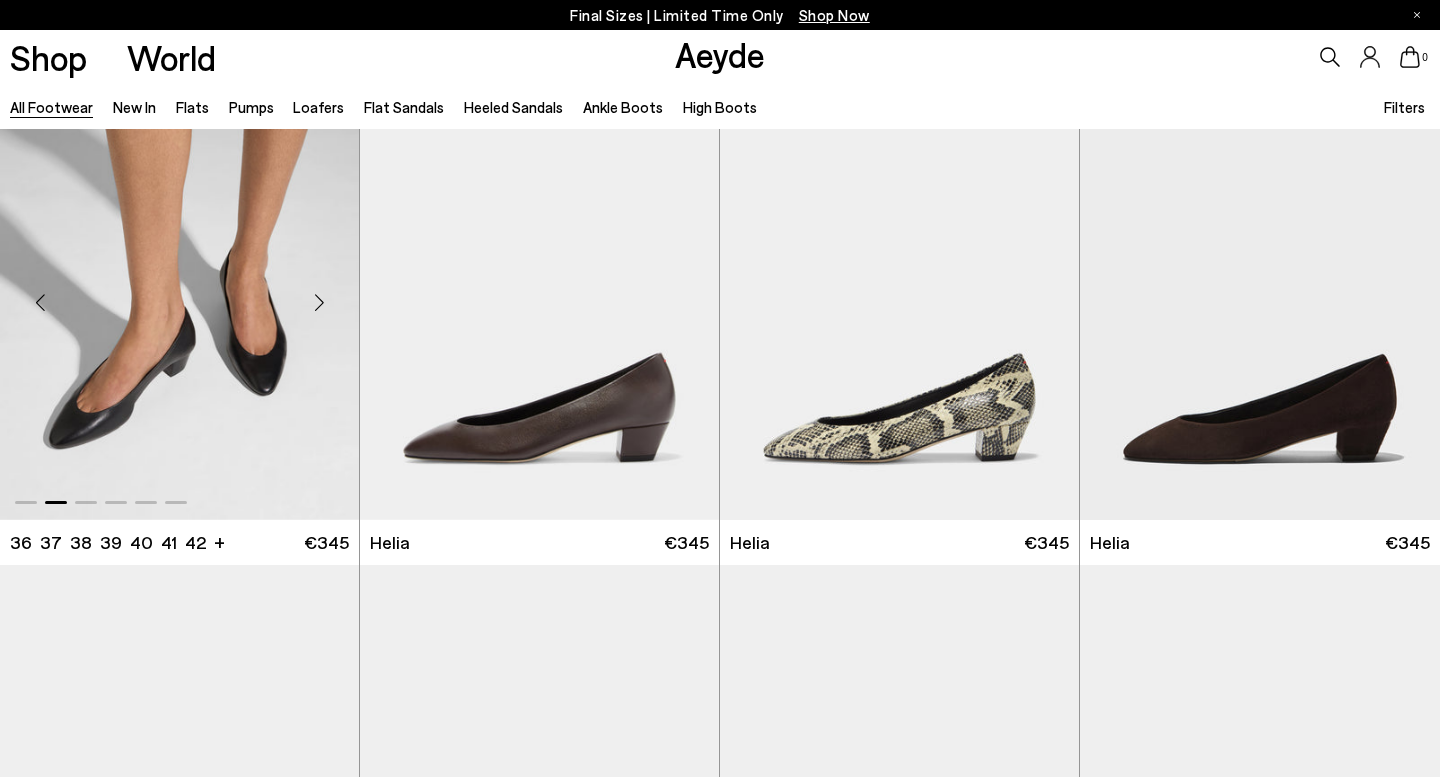 click at bounding box center [319, 302] 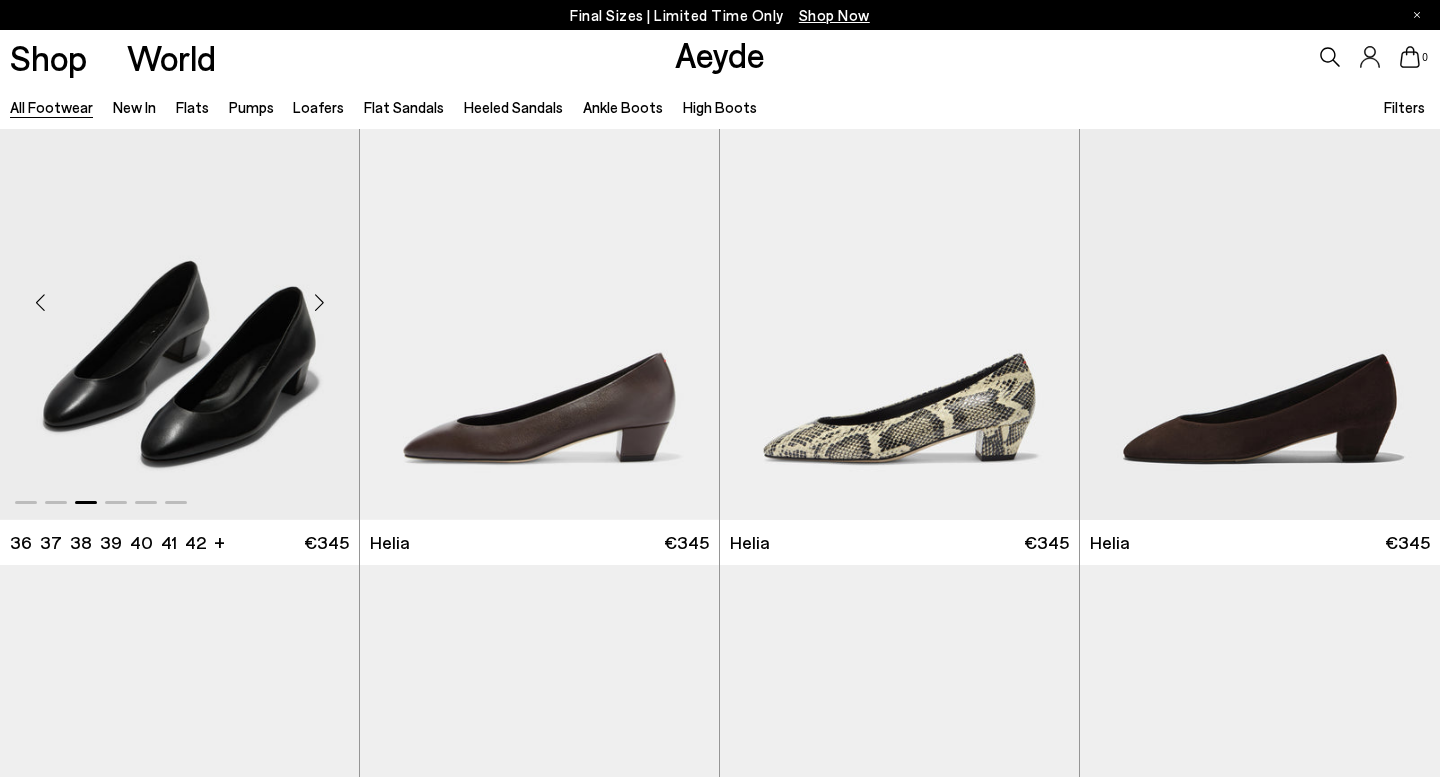 click at bounding box center [319, 302] 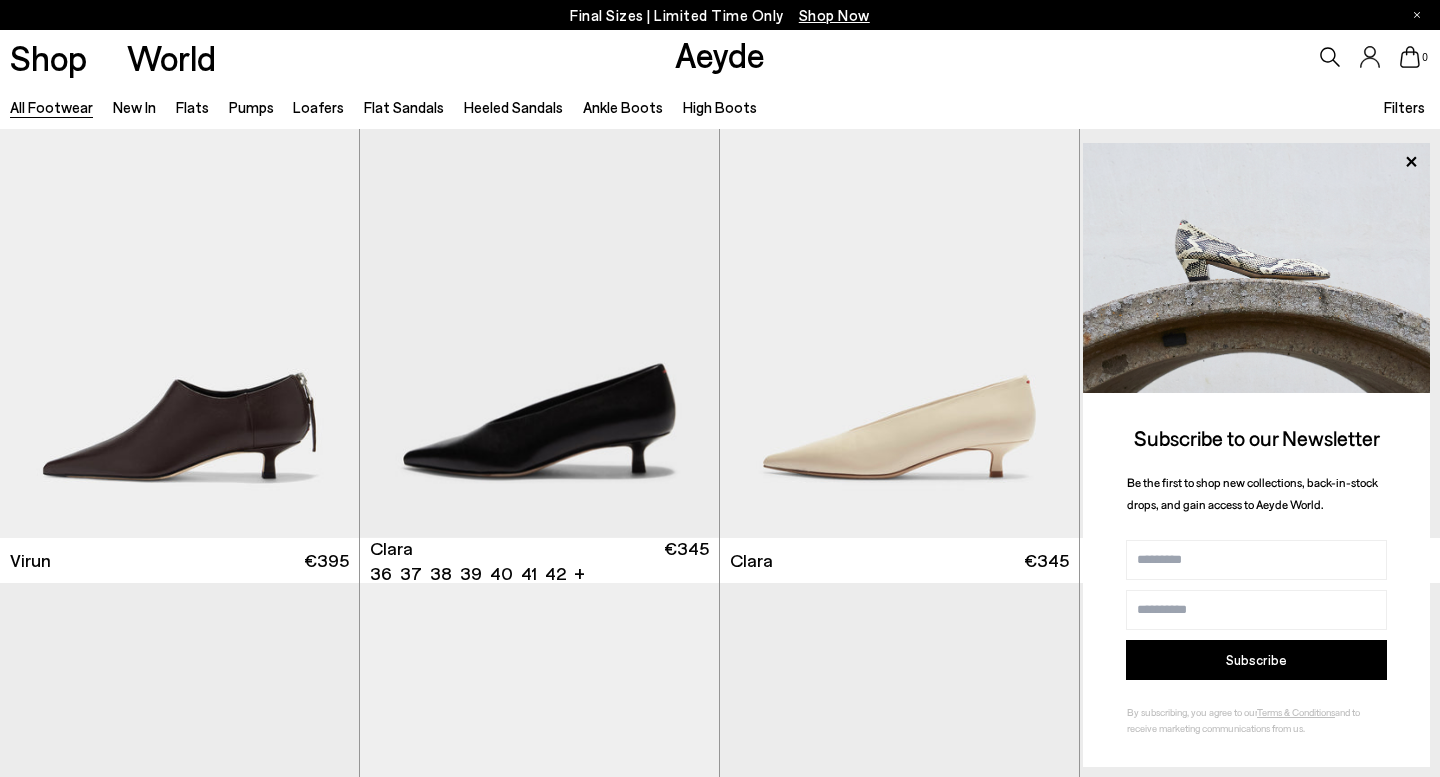 scroll, scrollTop: 3590, scrollLeft: 0, axis: vertical 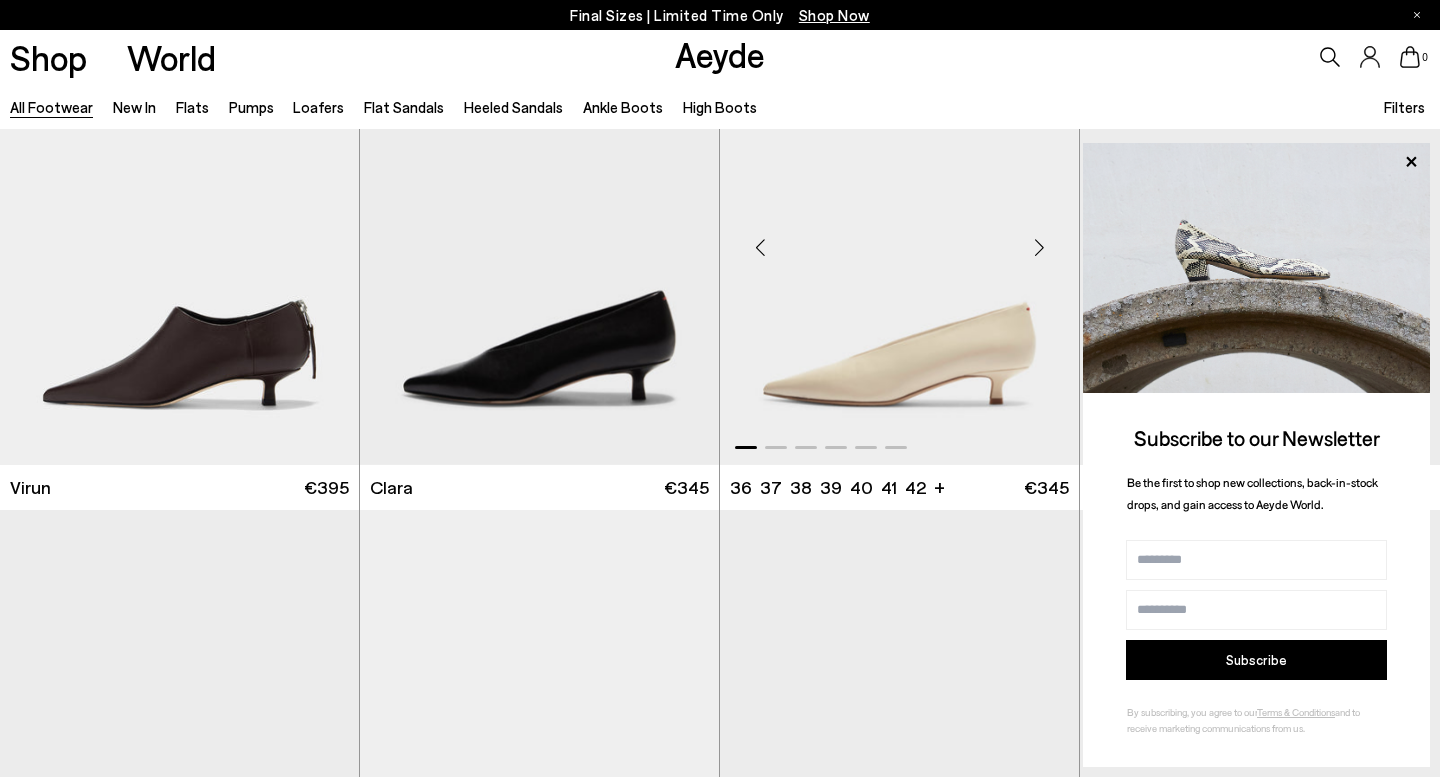 click at bounding box center [1039, 248] 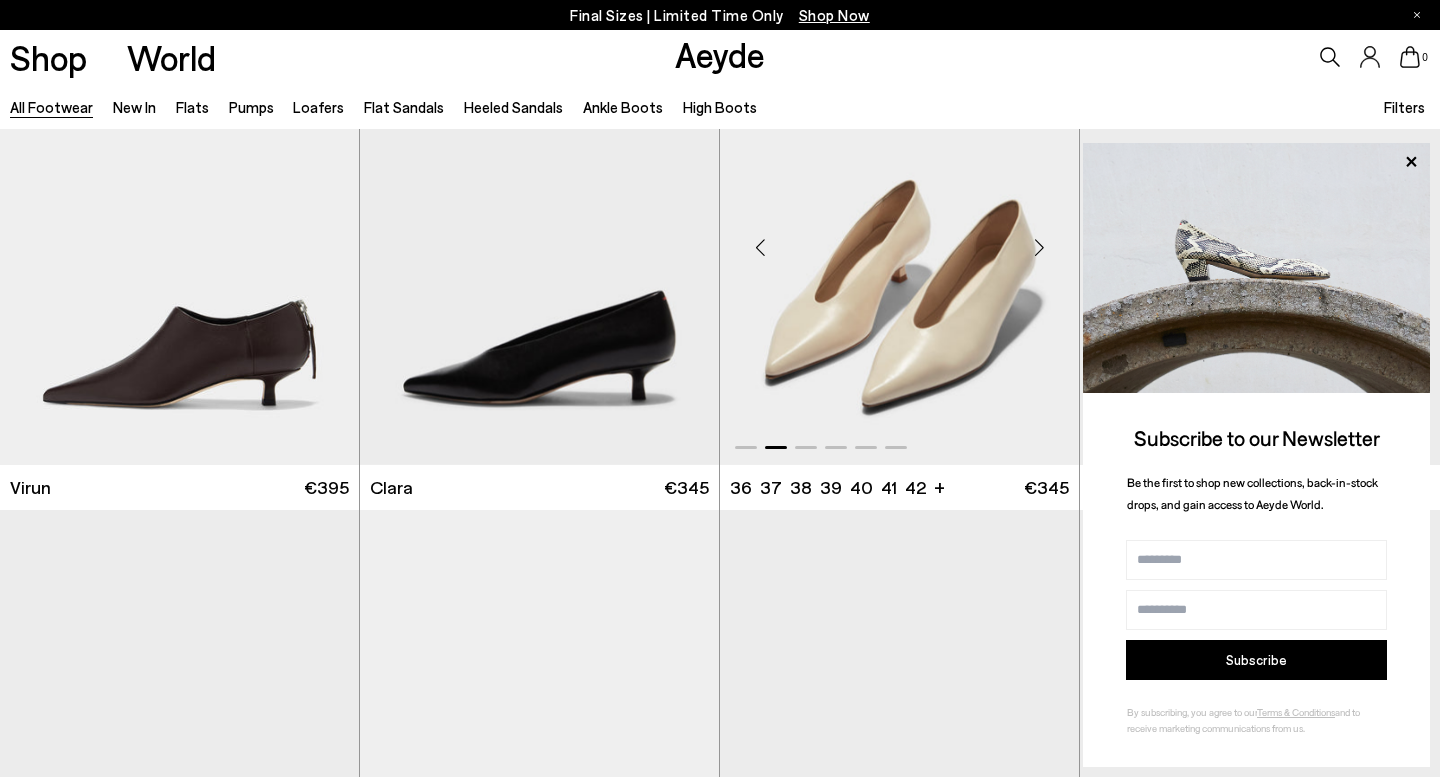 click at bounding box center [1039, 248] 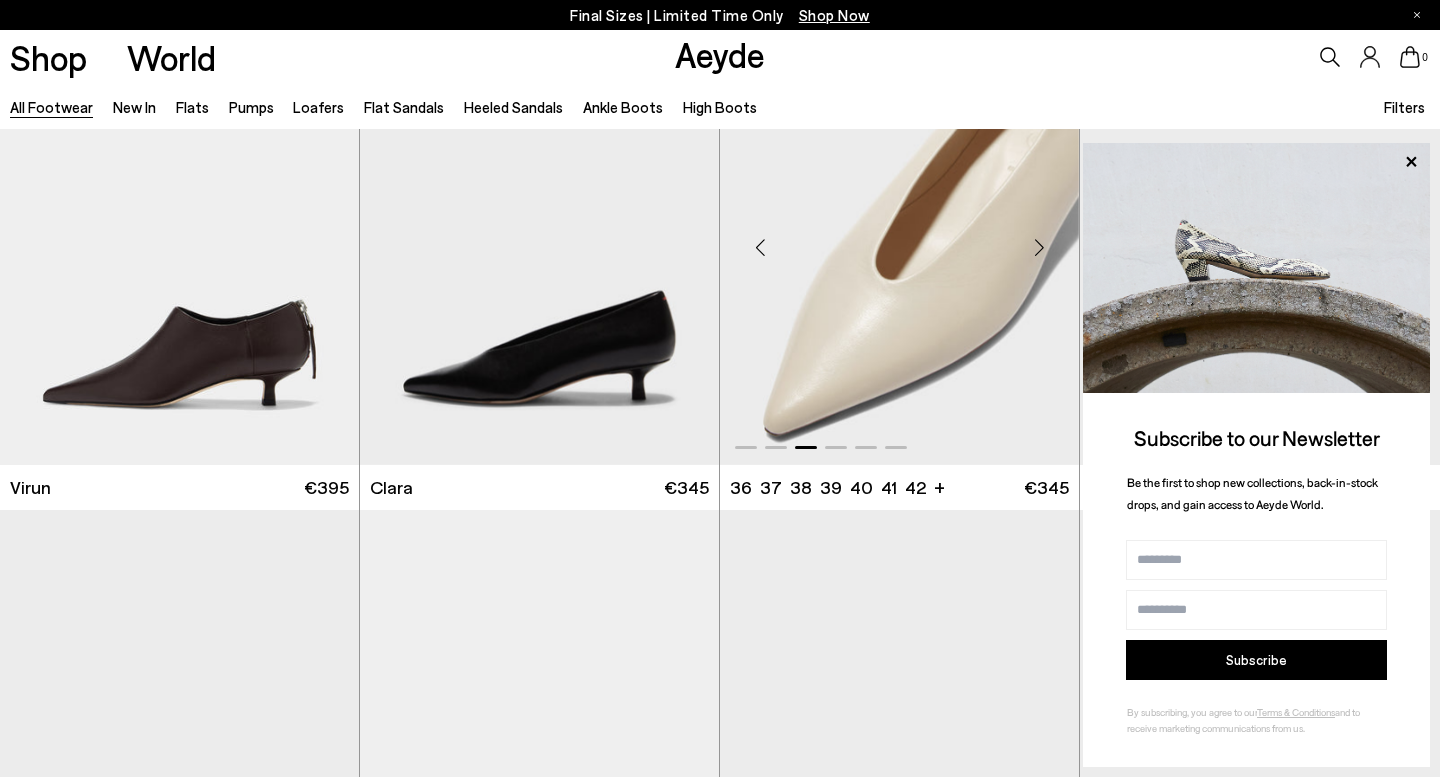 click at bounding box center [1039, 248] 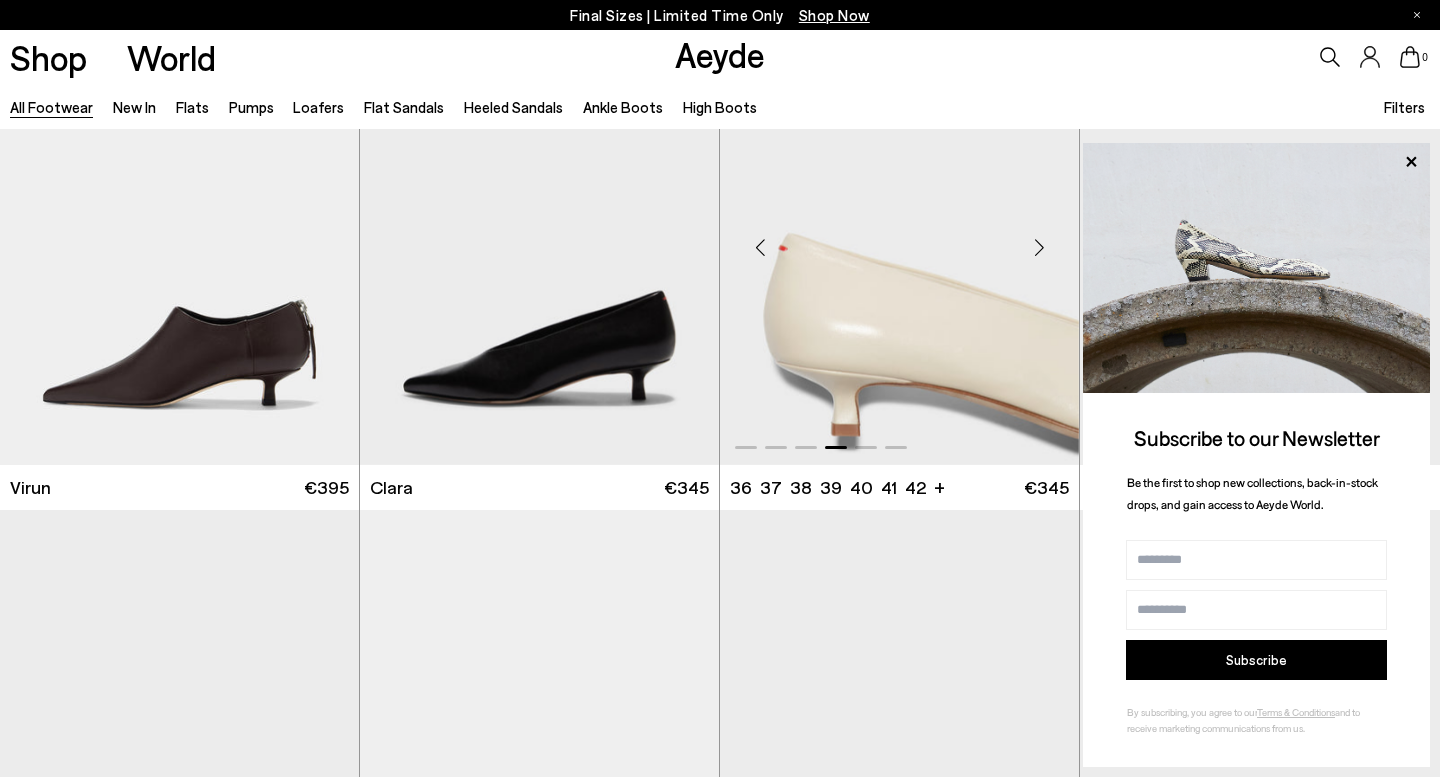 click at bounding box center [1039, 248] 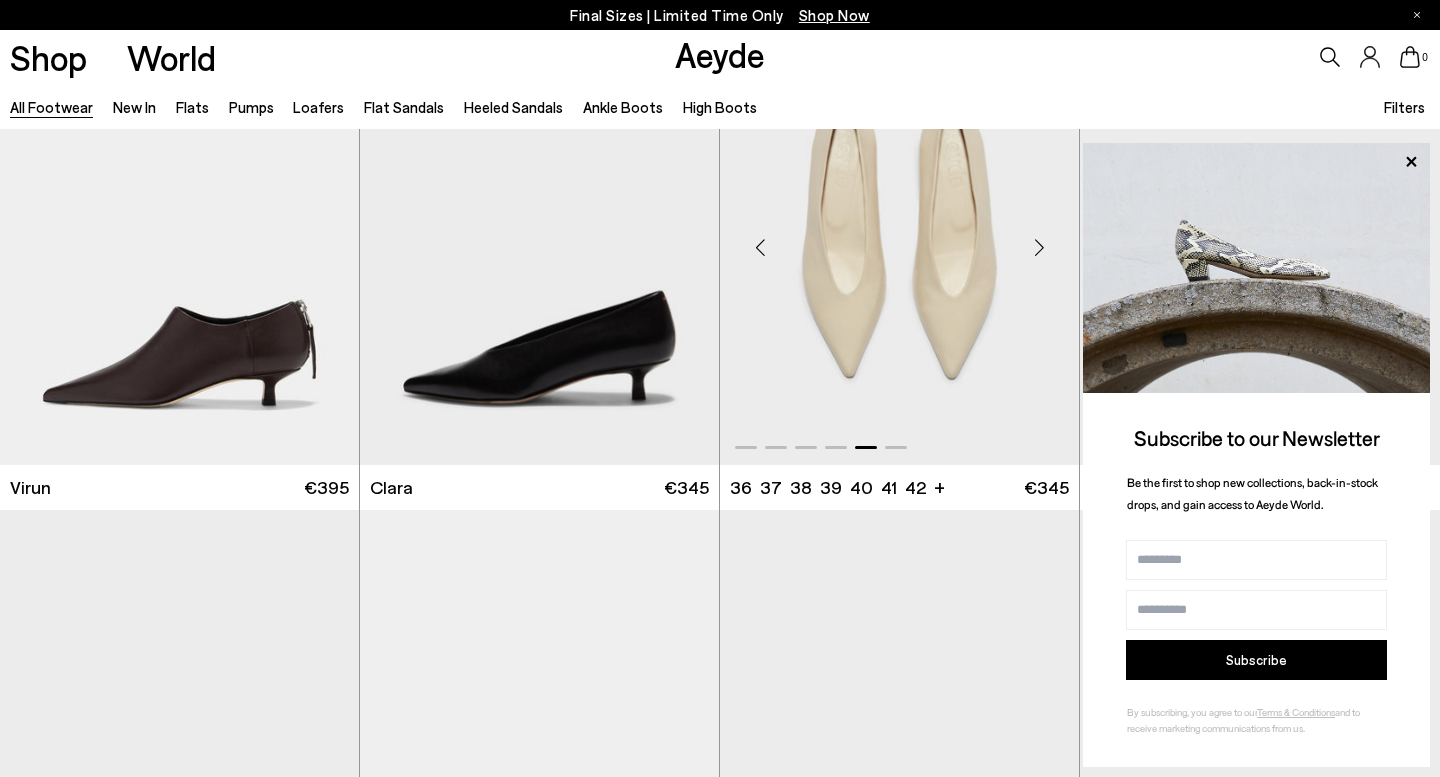 click at bounding box center (1039, 248) 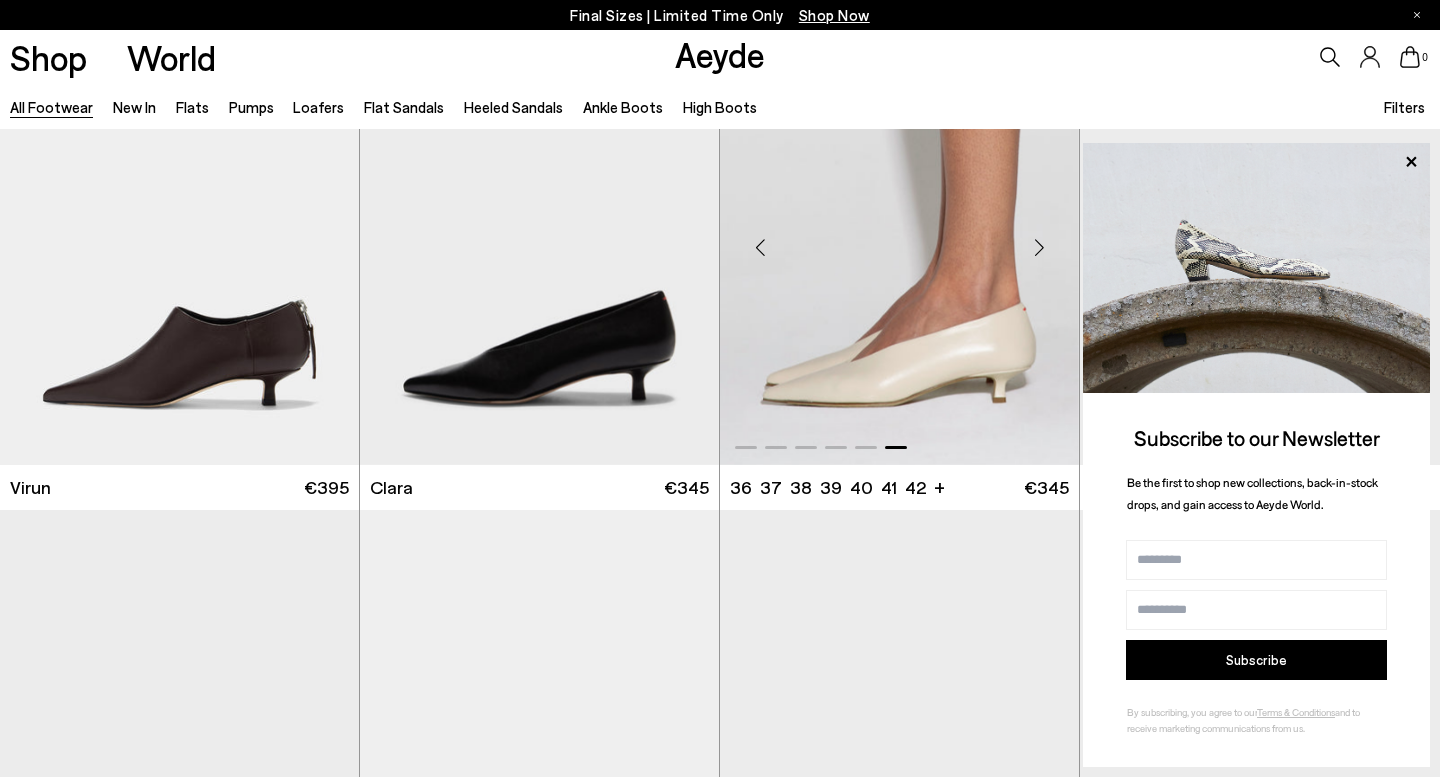 click at bounding box center (1039, 248) 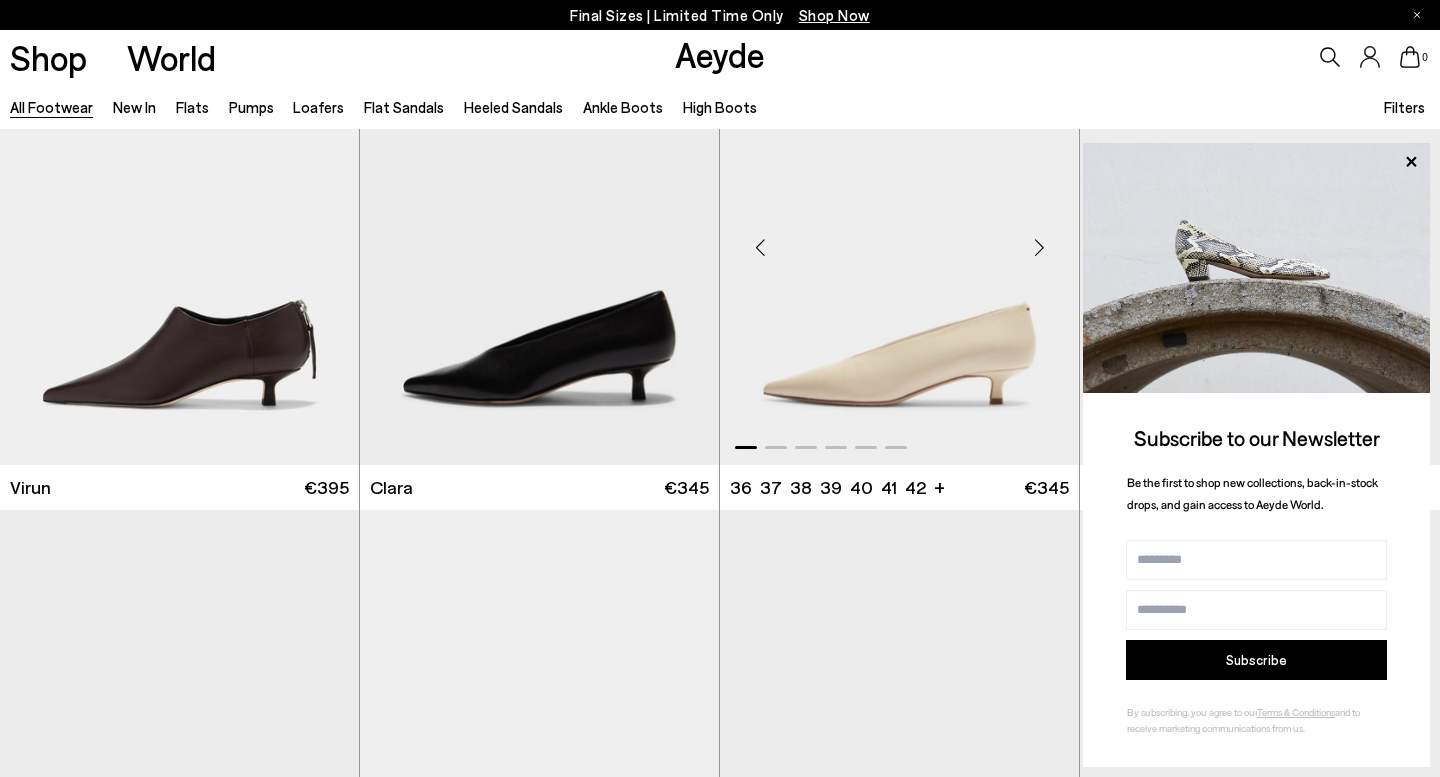 click at bounding box center (1039, 248) 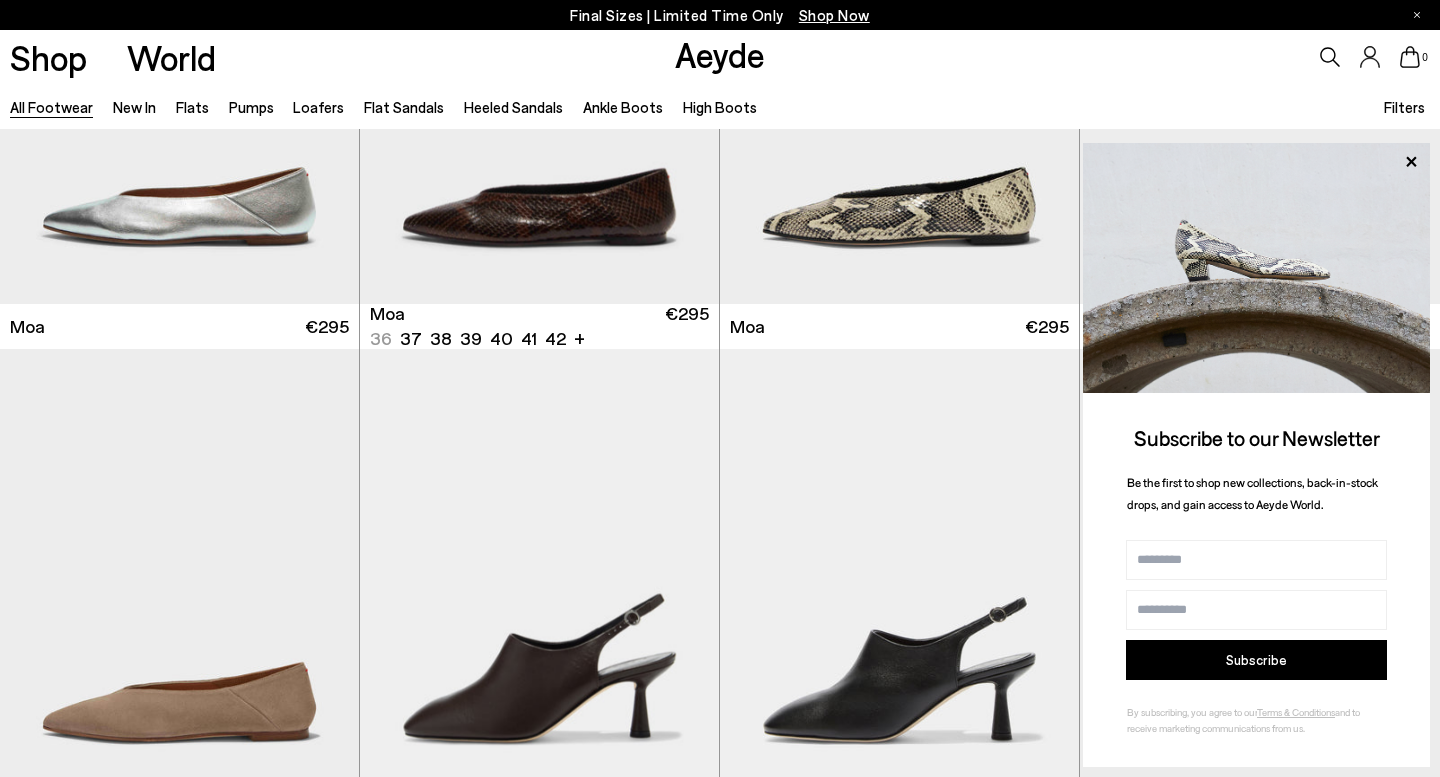 scroll, scrollTop: 5802, scrollLeft: 0, axis: vertical 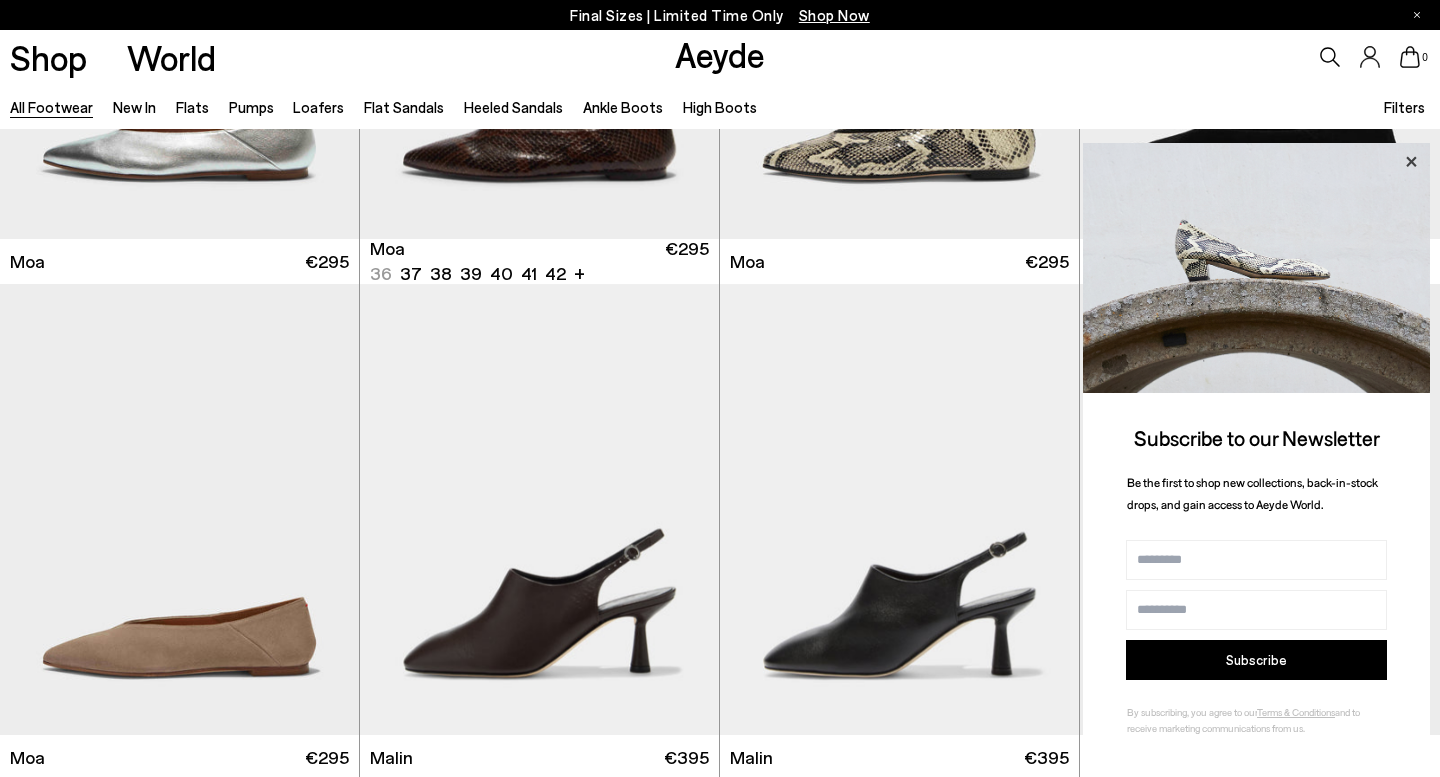 click 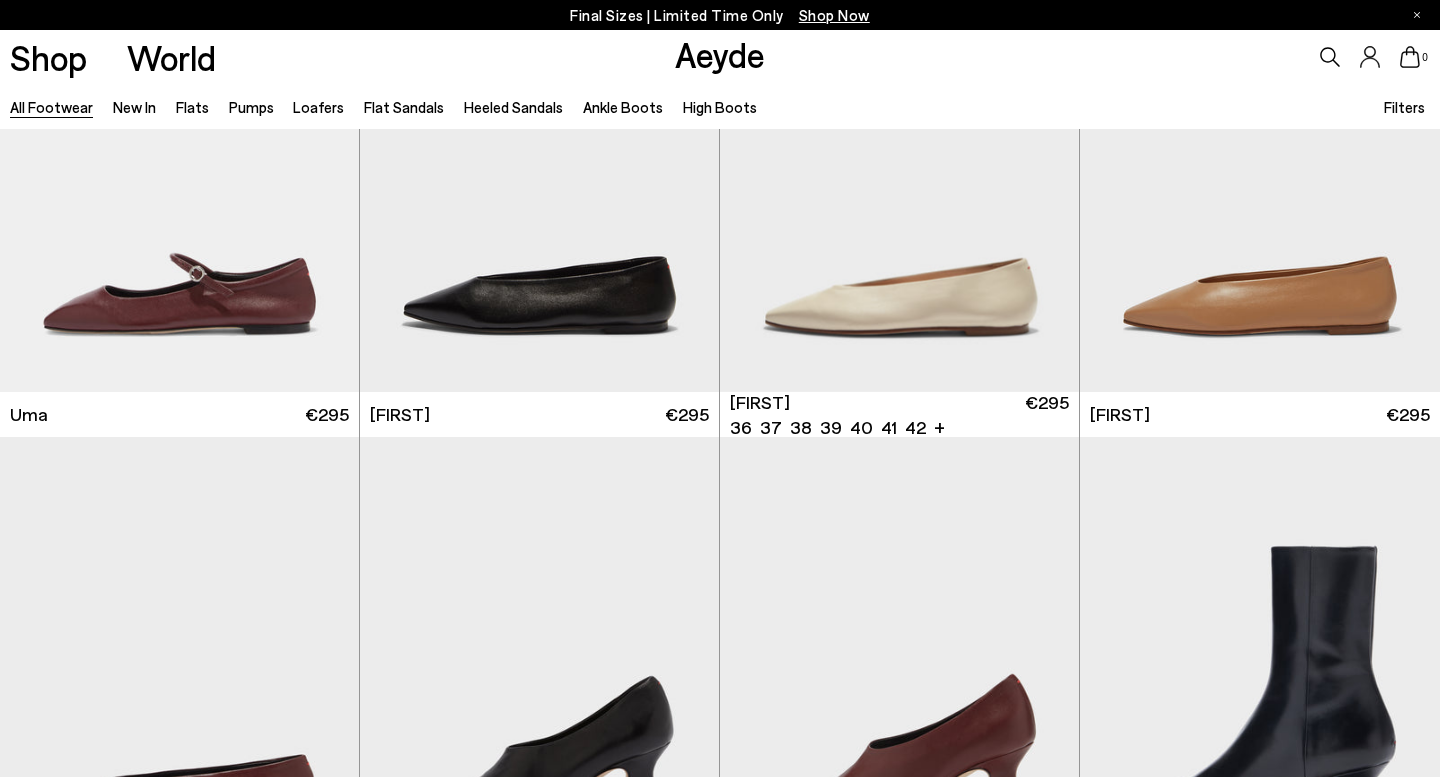 scroll, scrollTop: 12600, scrollLeft: 0, axis: vertical 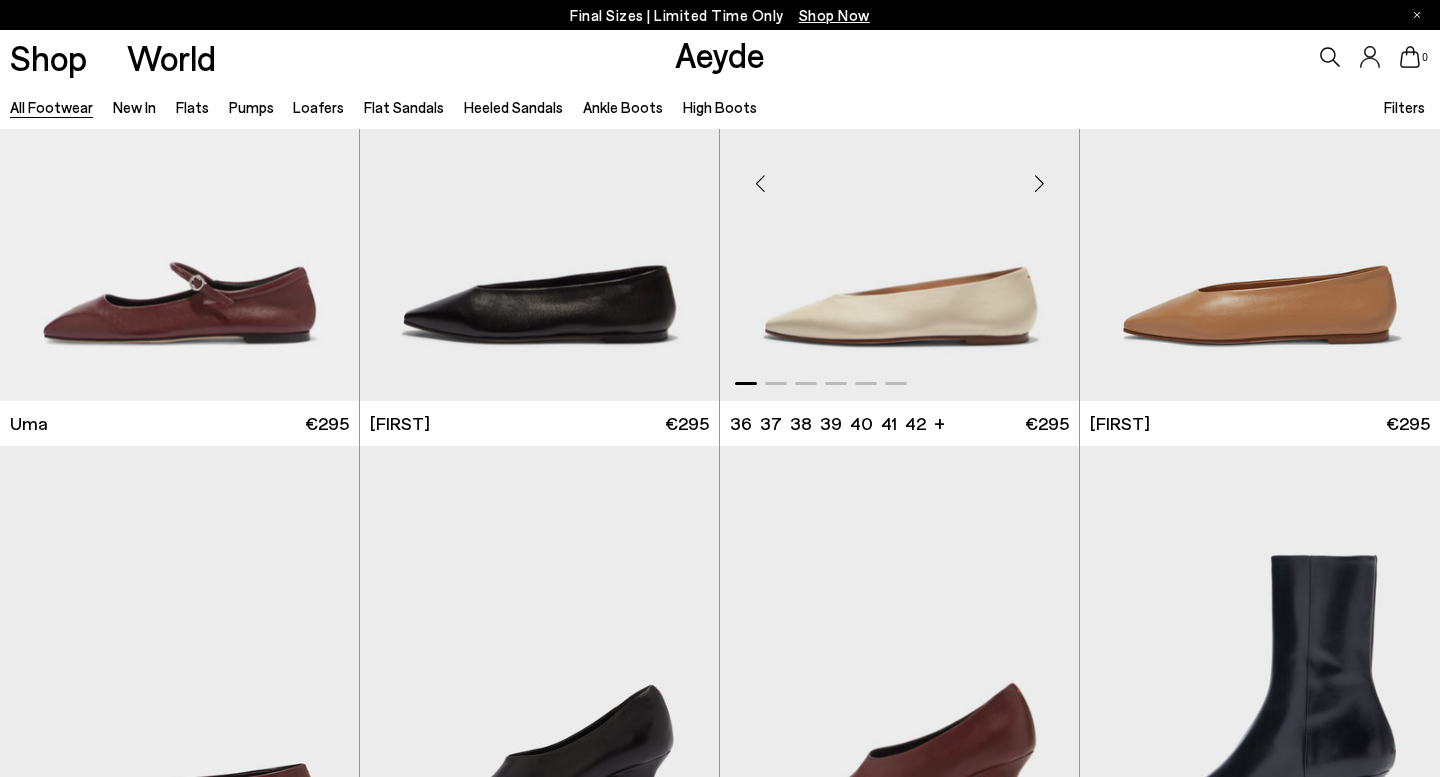 click at bounding box center [1039, 184] 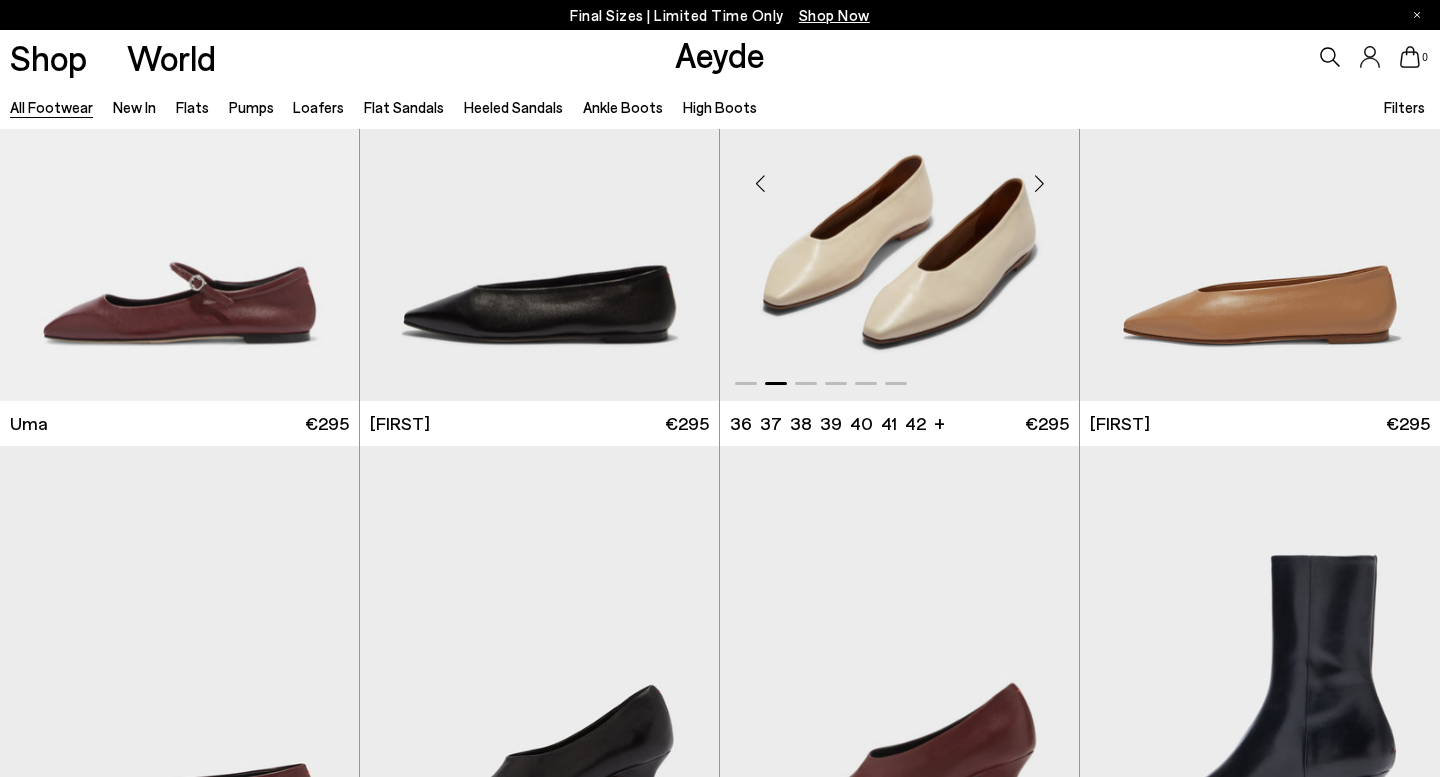 click at bounding box center [1039, 184] 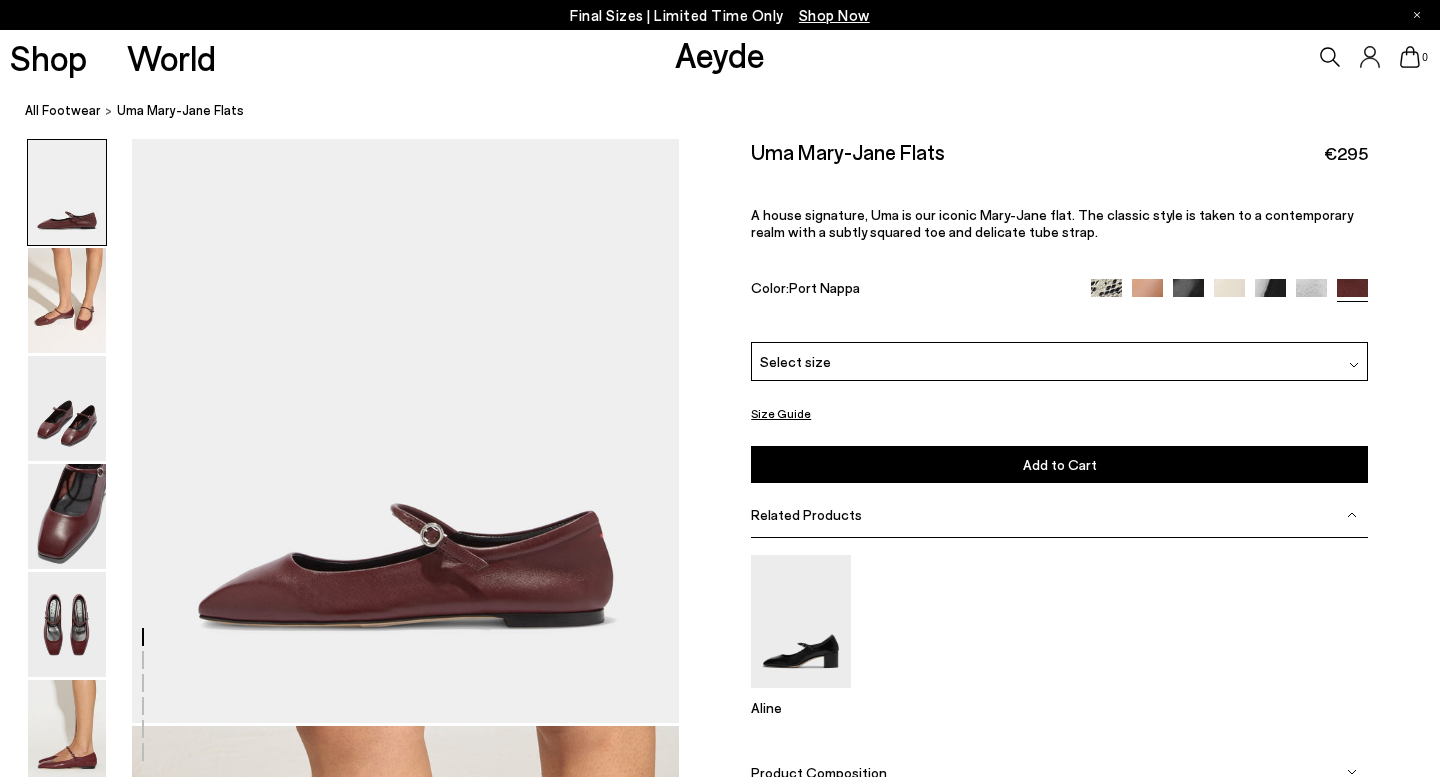 scroll, scrollTop: 0, scrollLeft: 0, axis: both 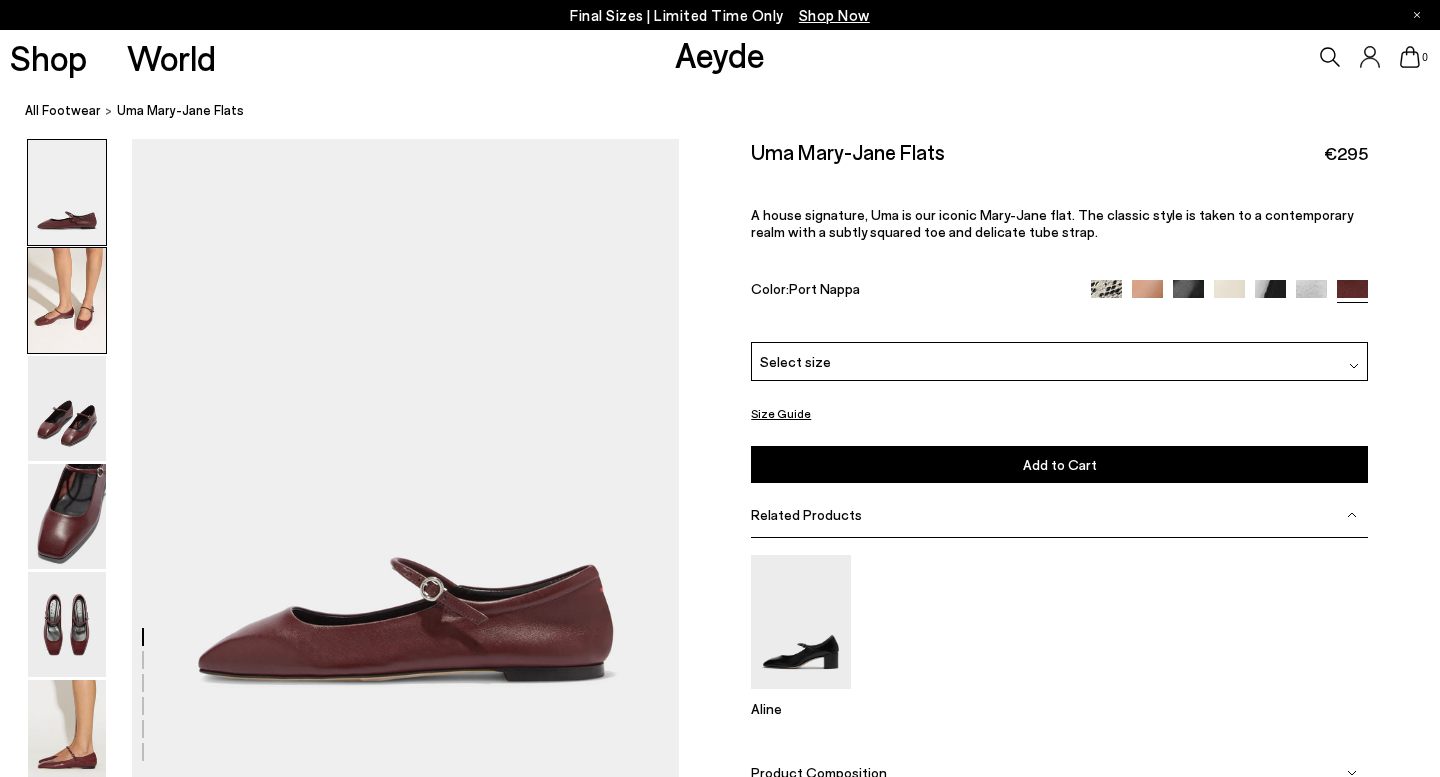 click at bounding box center [67, 300] 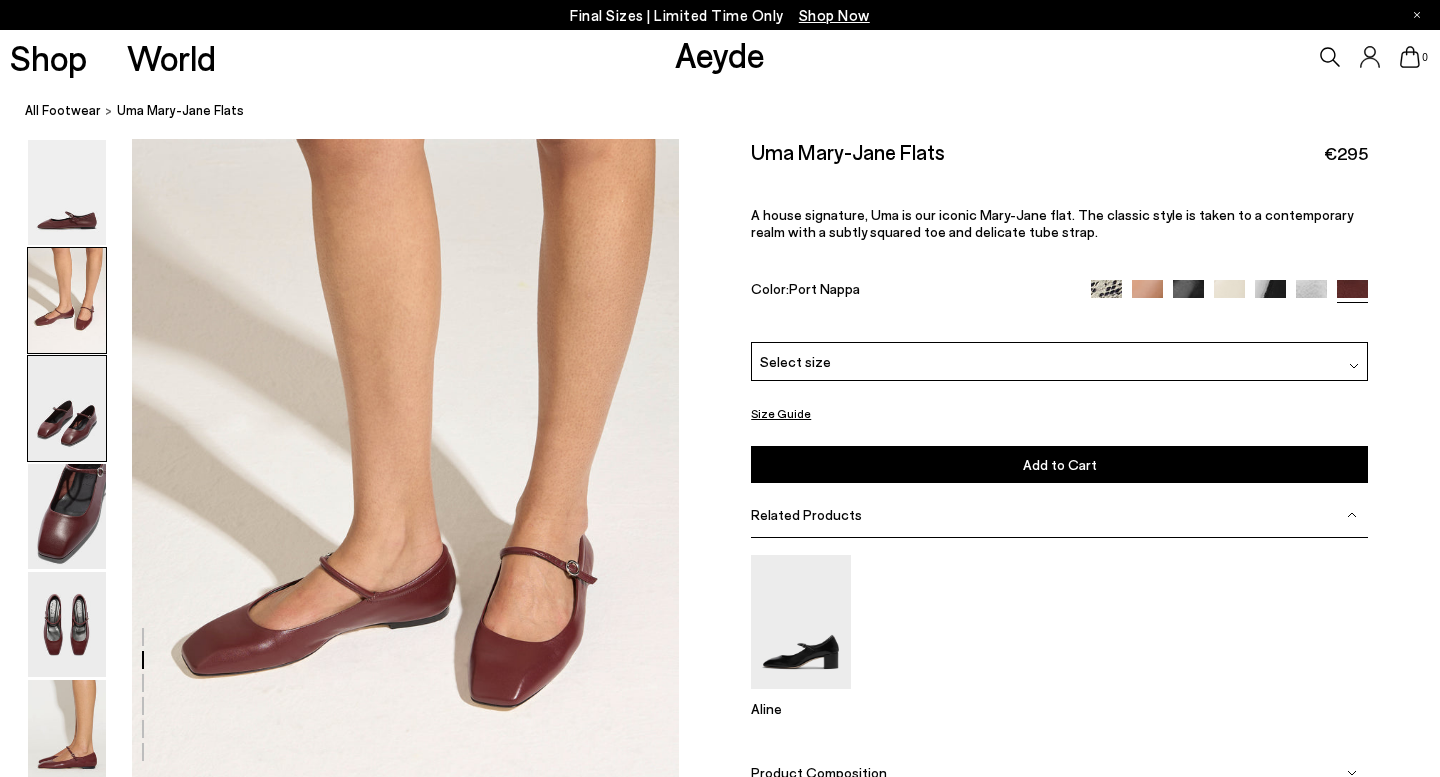 click at bounding box center [67, 408] 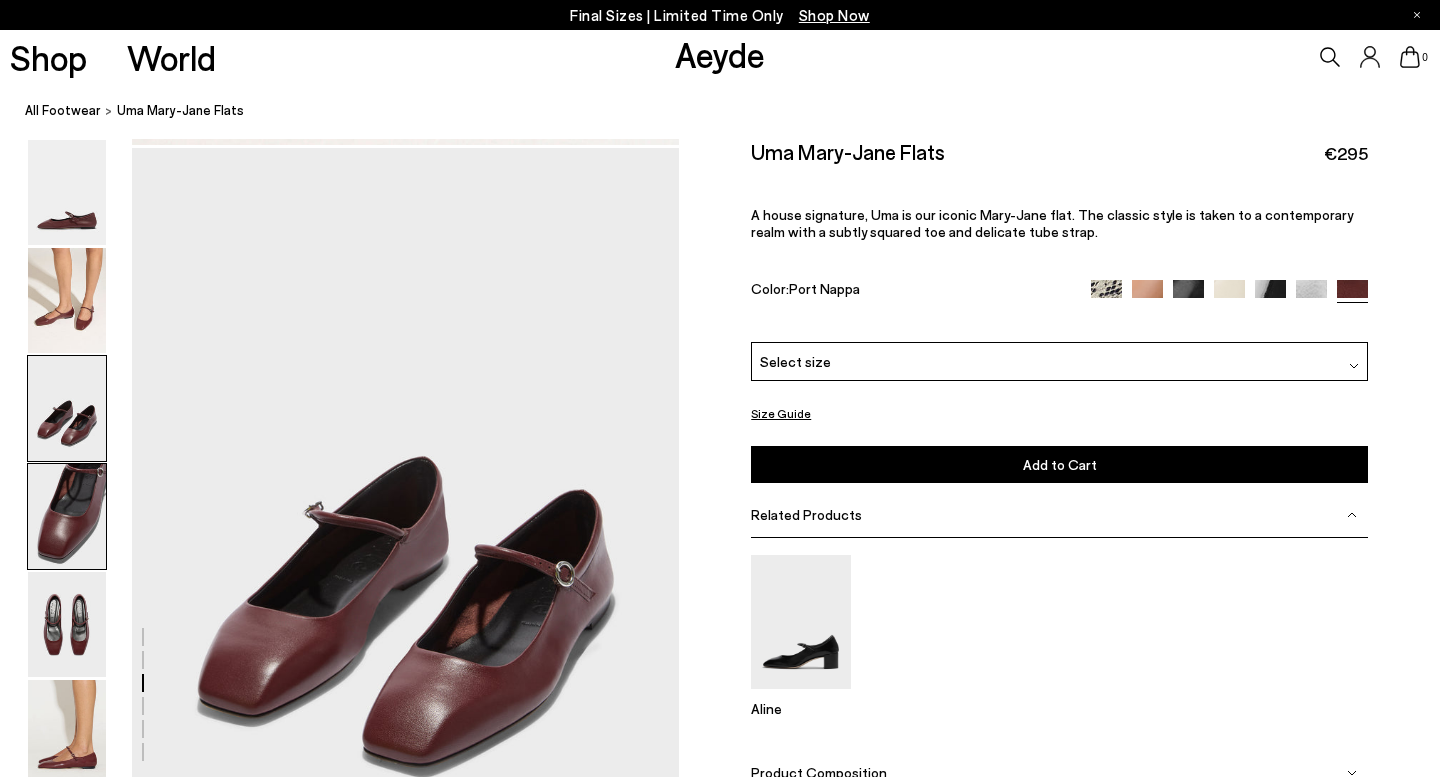 scroll, scrollTop: 1376, scrollLeft: 0, axis: vertical 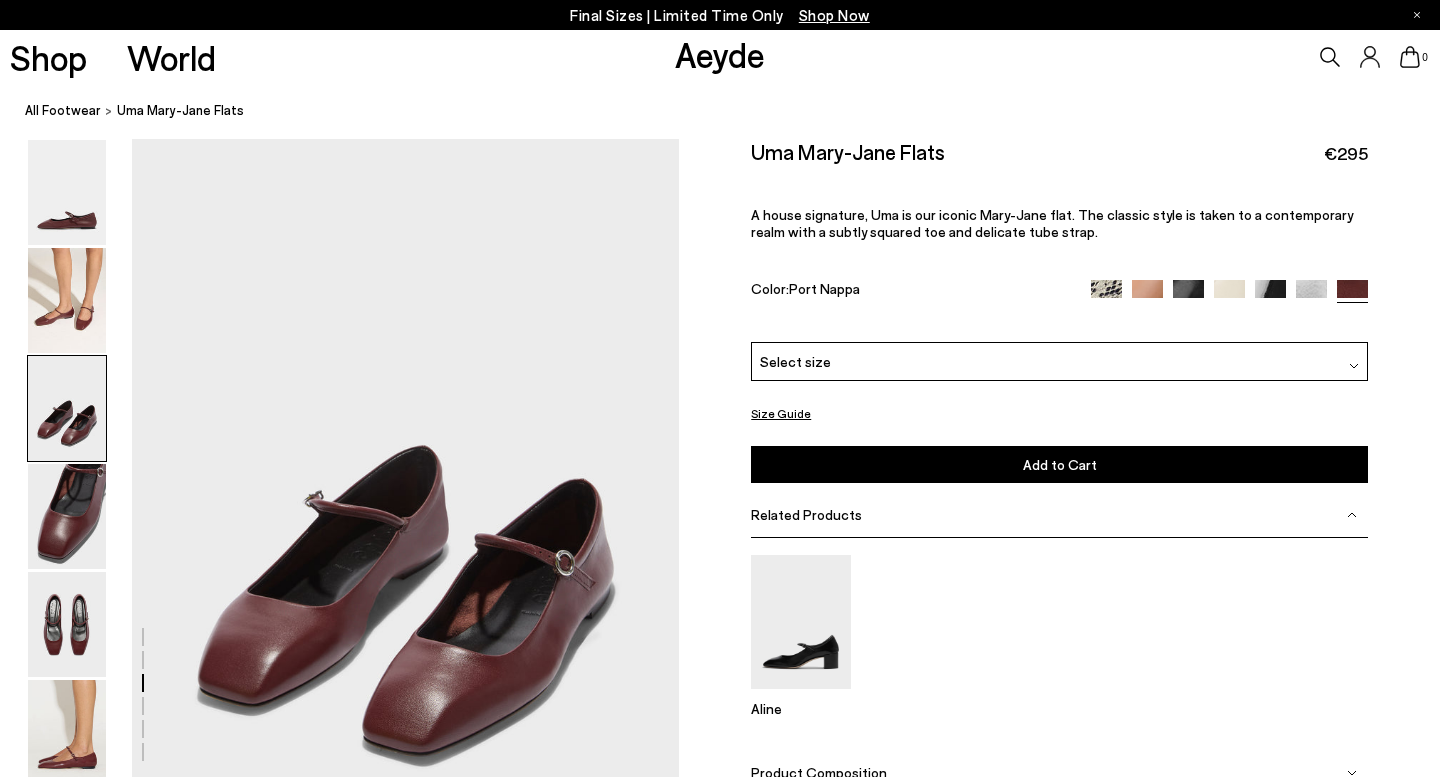 click at bounding box center (1229, 294) 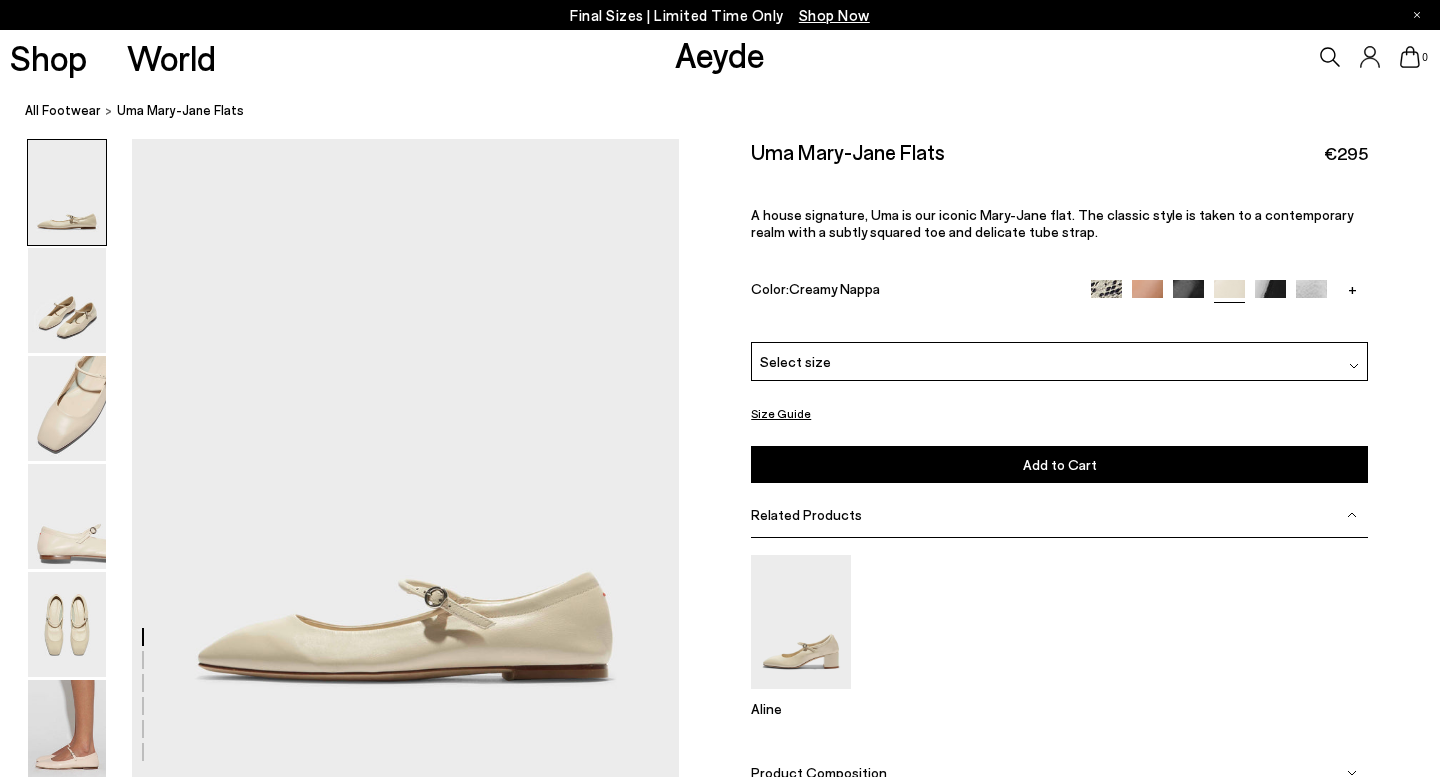 scroll, scrollTop: 0, scrollLeft: 0, axis: both 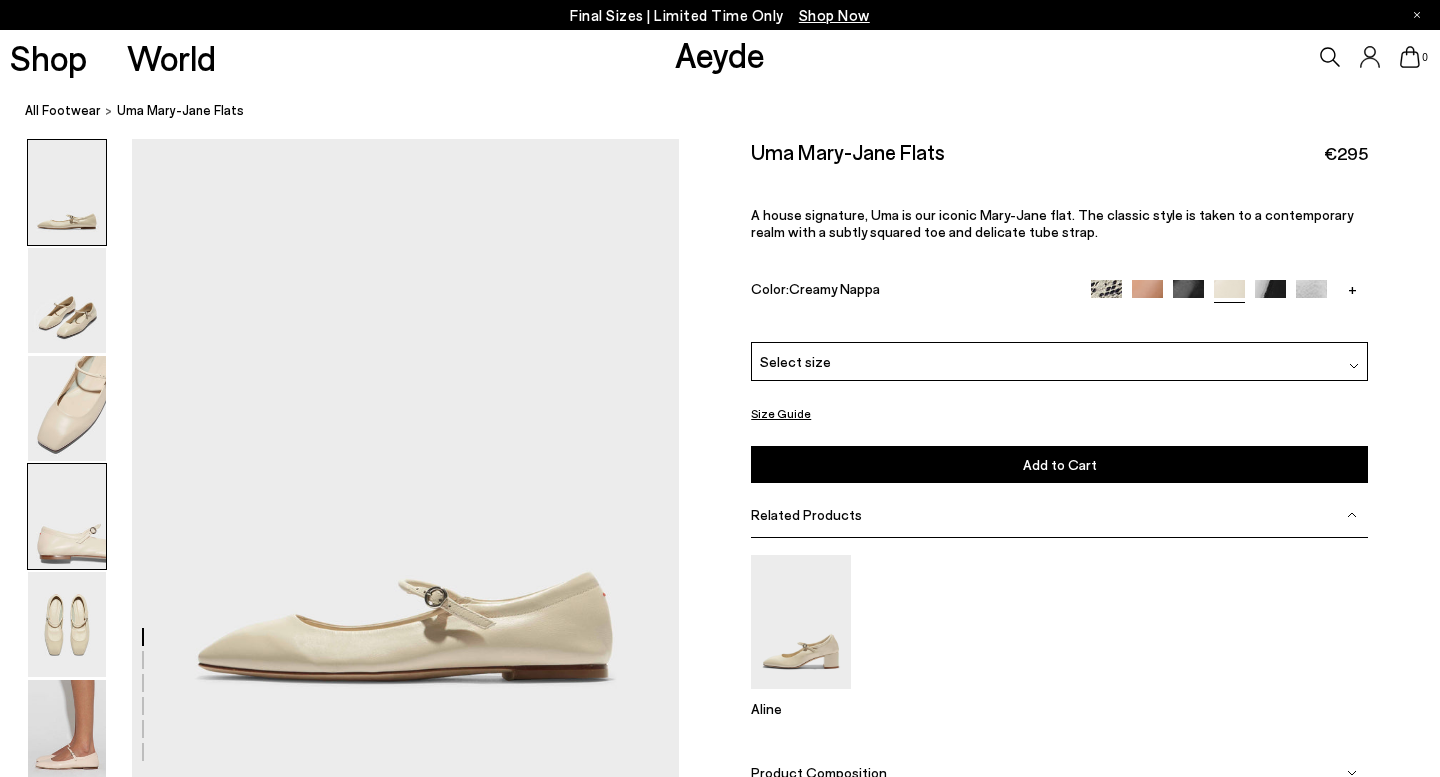 click at bounding box center (67, 516) 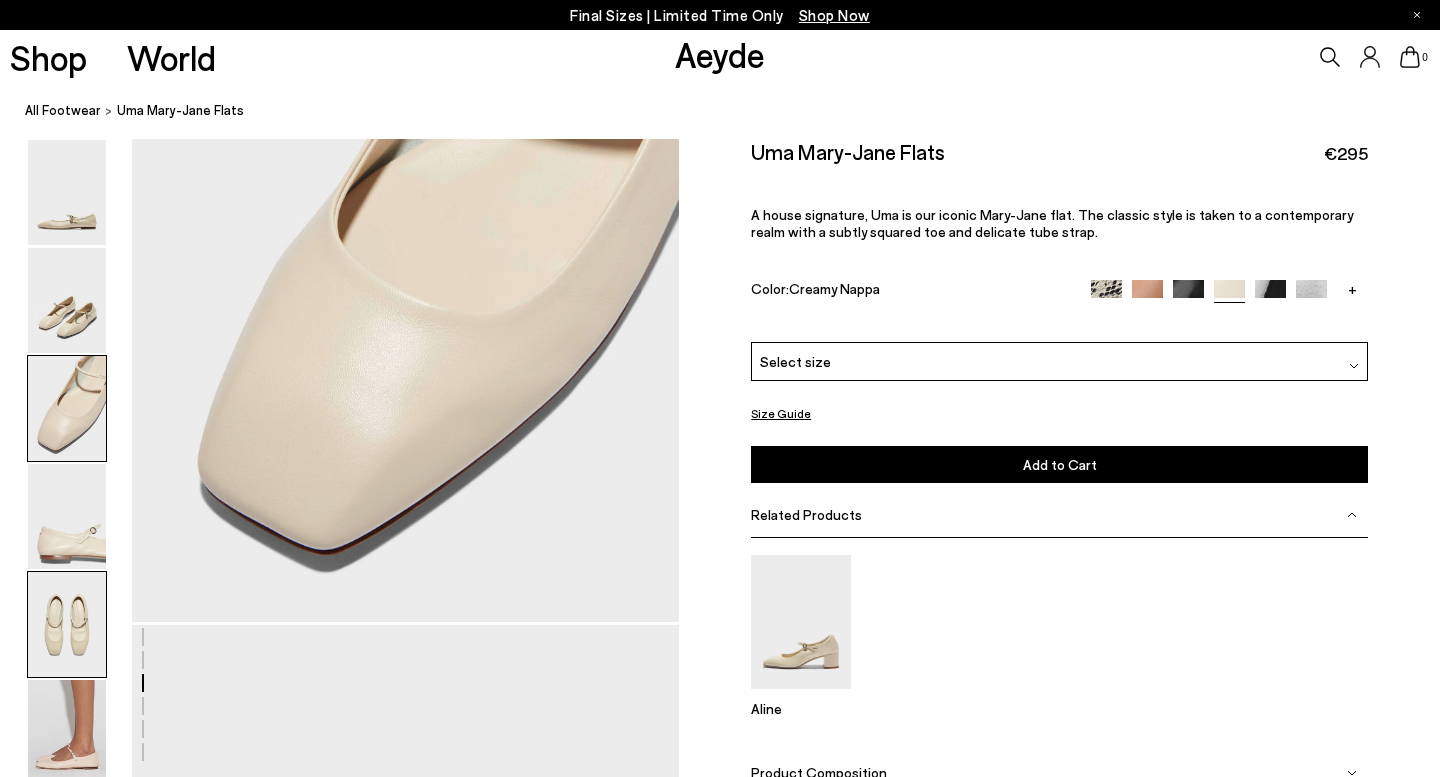 click at bounding box center (67, 624) 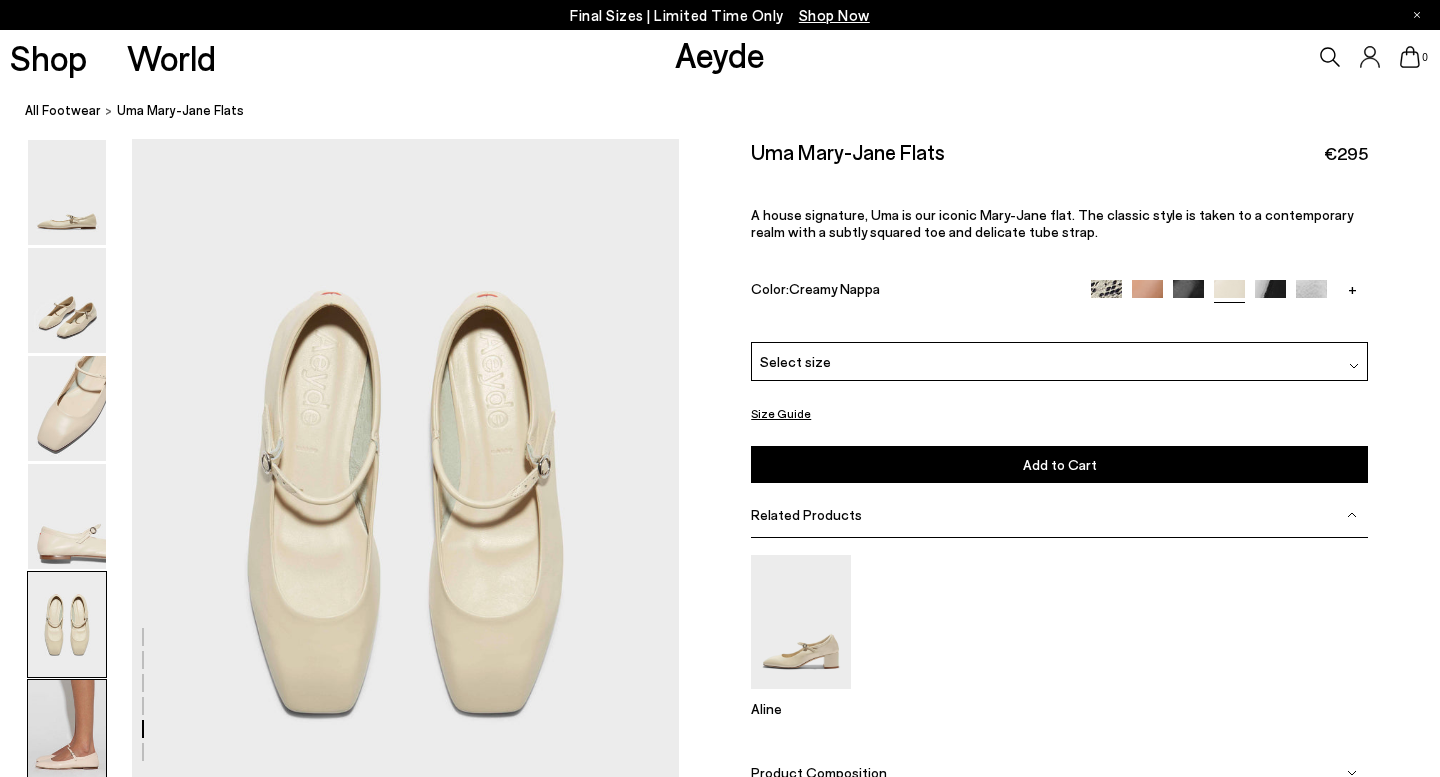 click at bounding box center [67, 732] 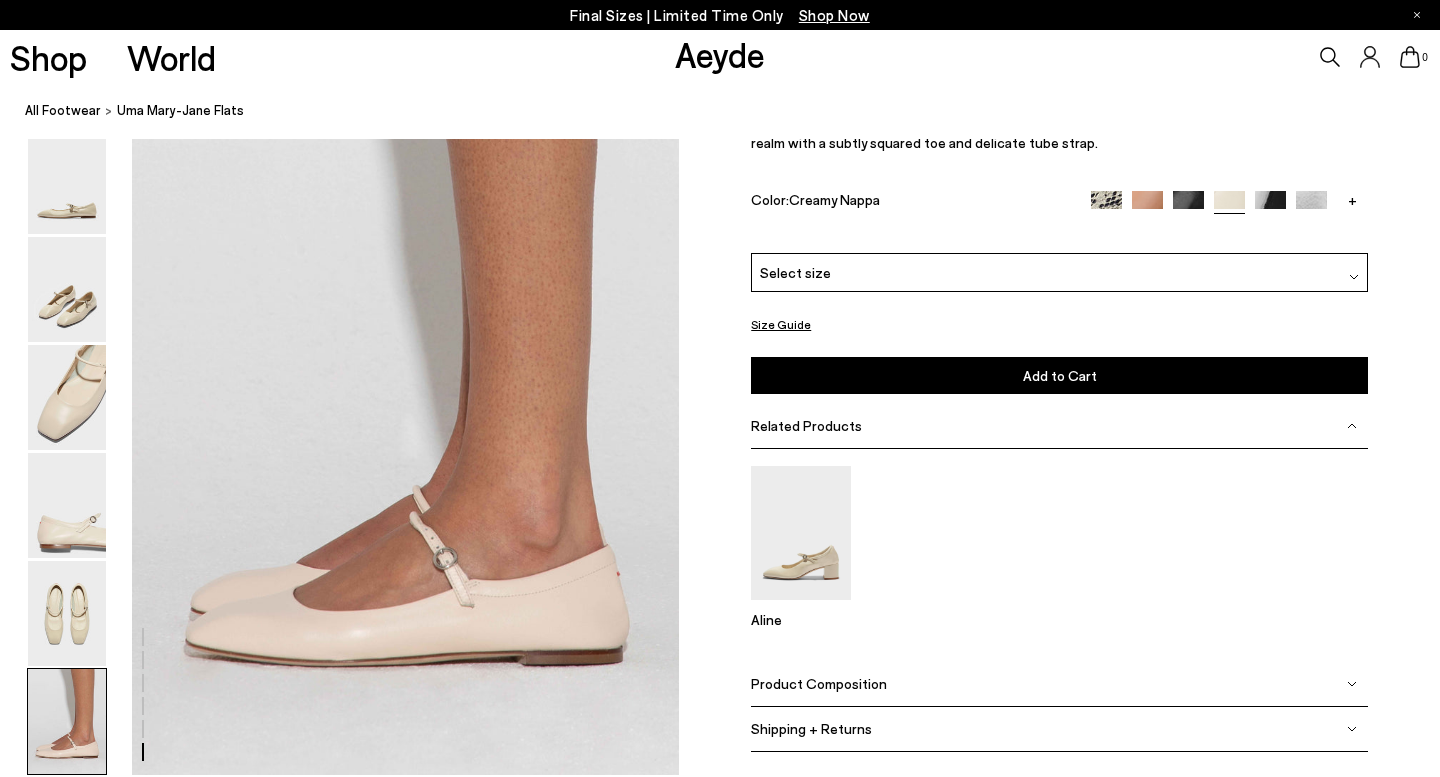 scroll, scrollTop: 3710, scrollLeft: 0, axis: vertical 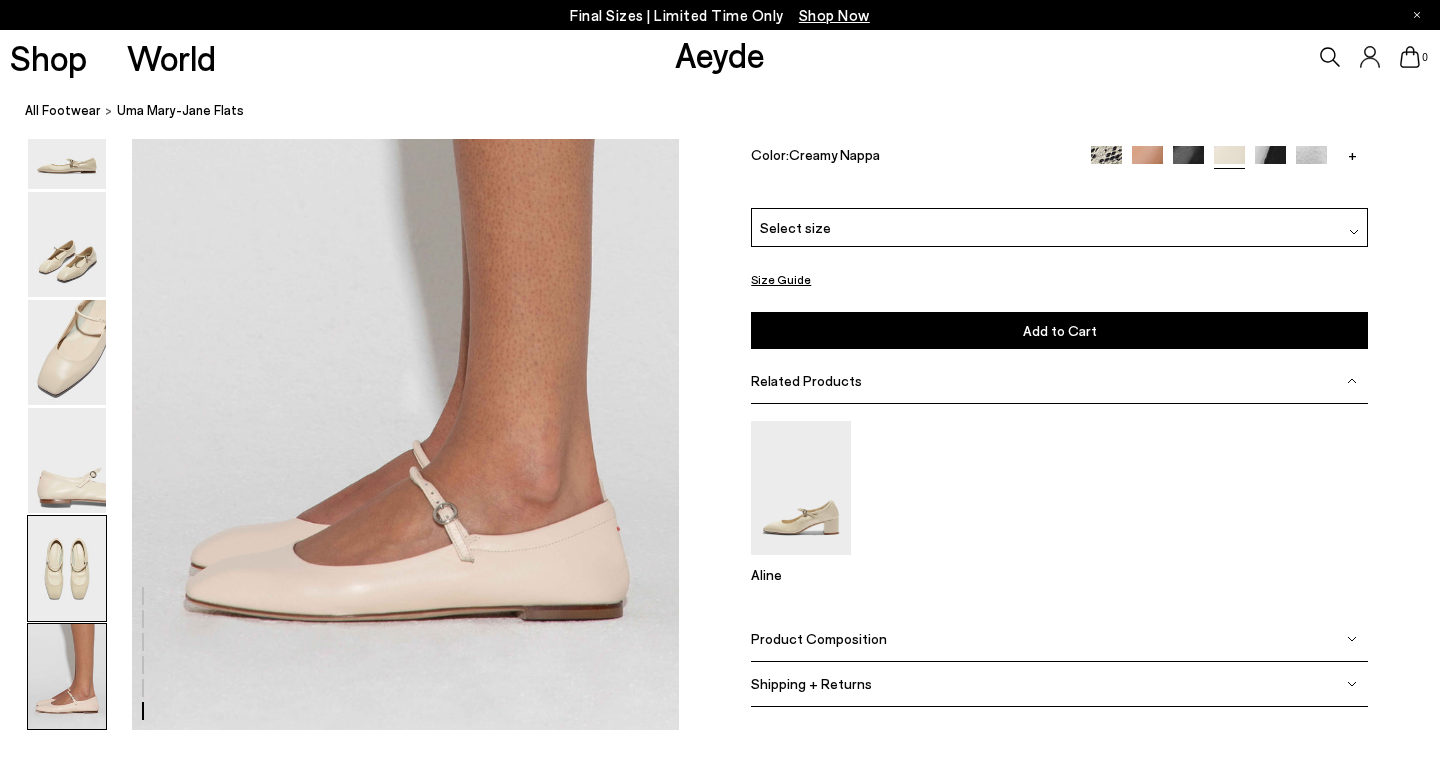 click at bounding box center [67, 568] 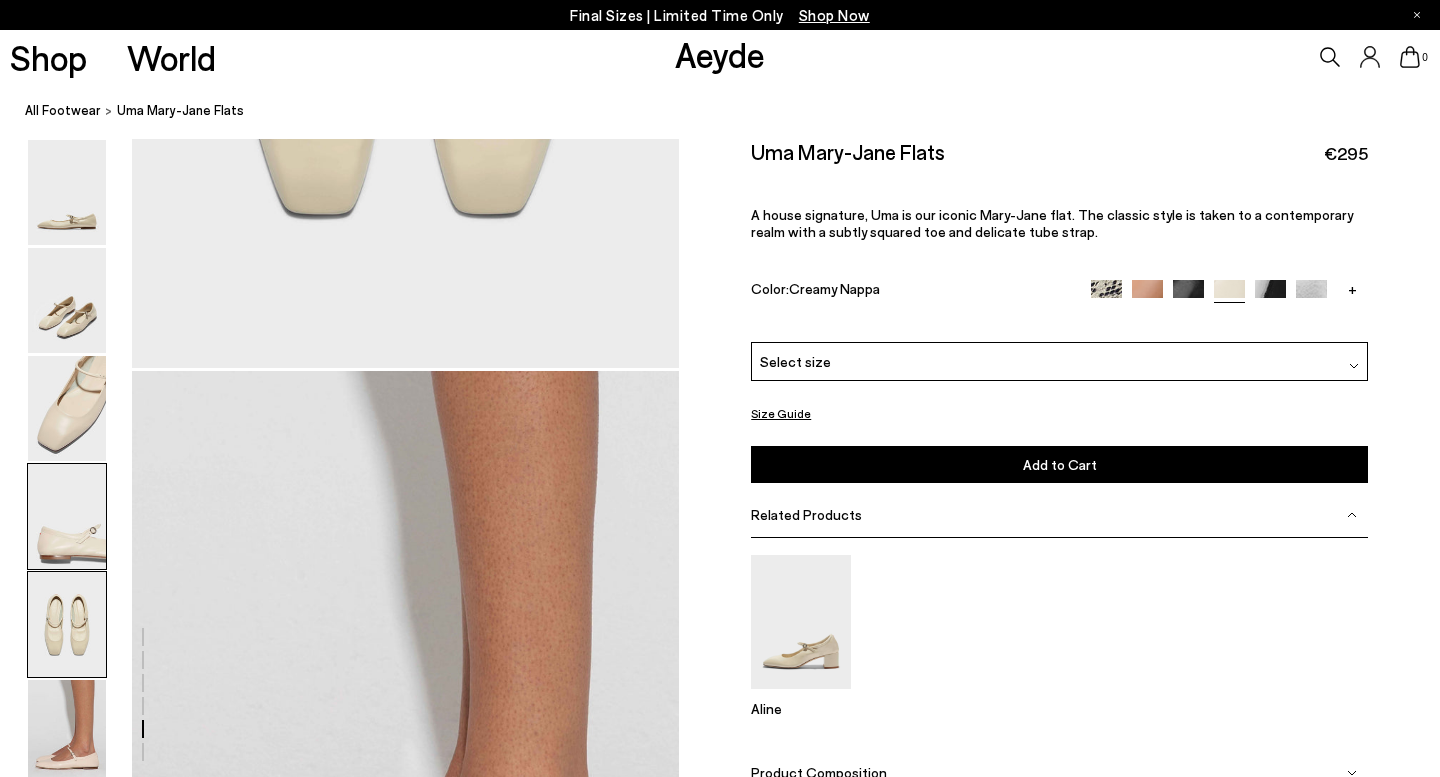 click at bounding box center (67, 516) 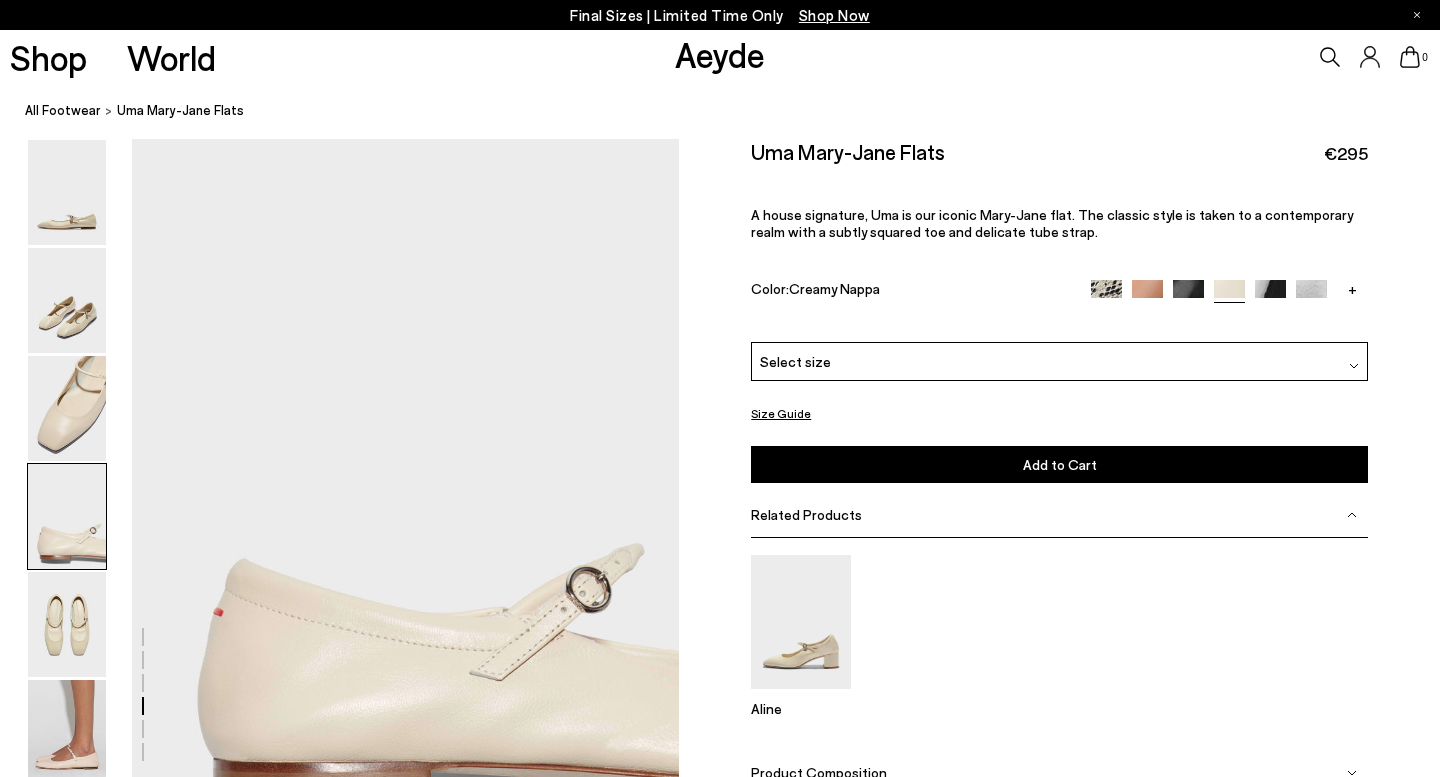 scroll, scrollTop: 2108, scrollLeft: 0, axis: vertical 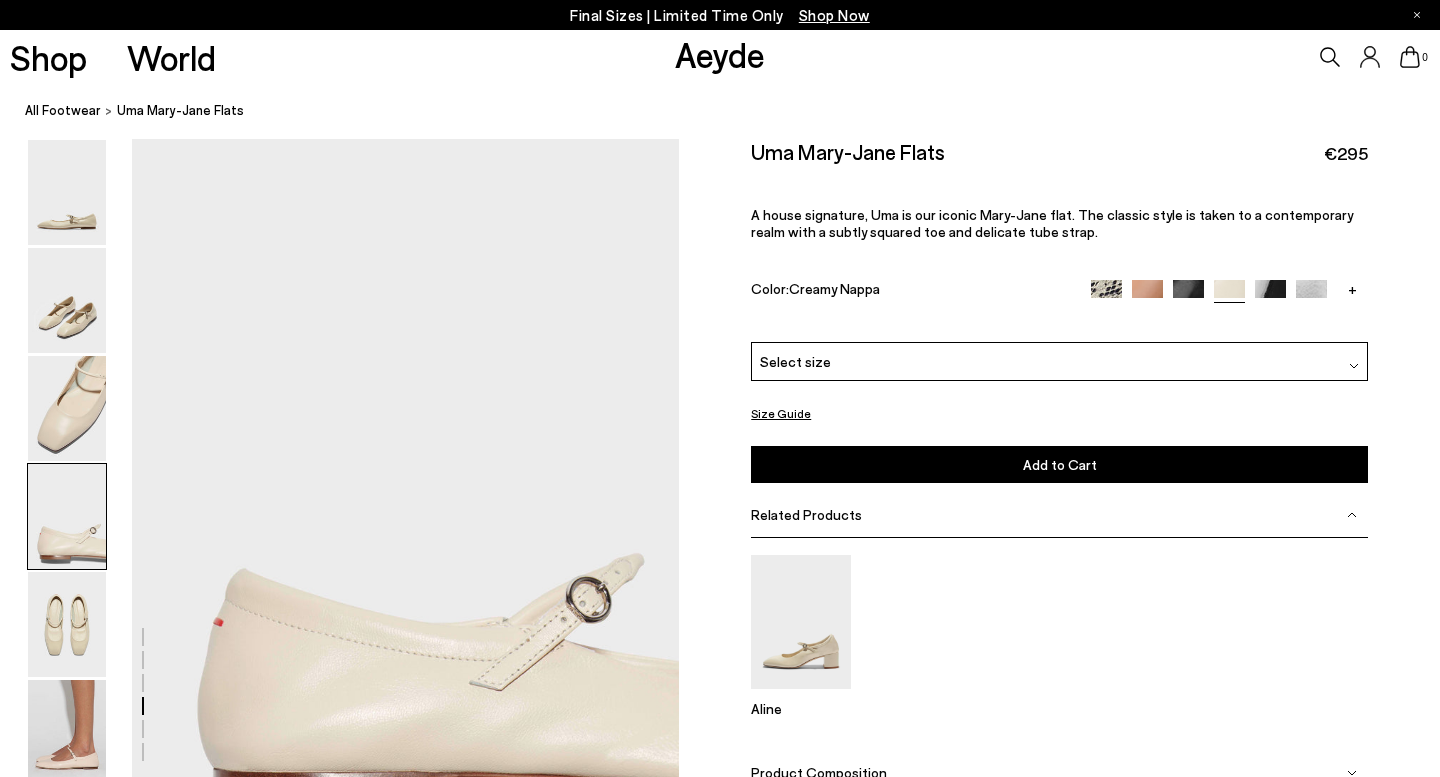 click at bounding box center [1188, 294] 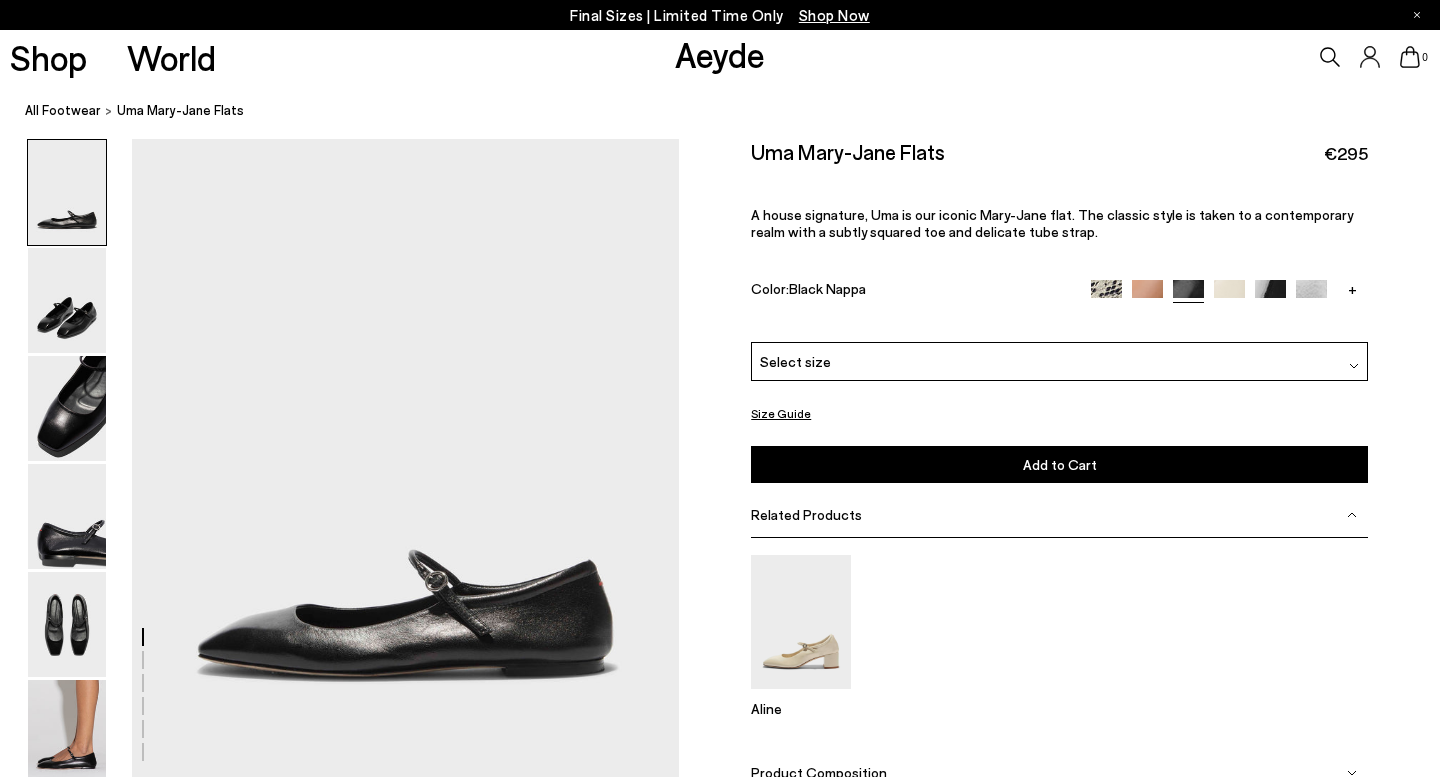 scroll, scrollTop: 0, scrollLeft: 0, axis: both 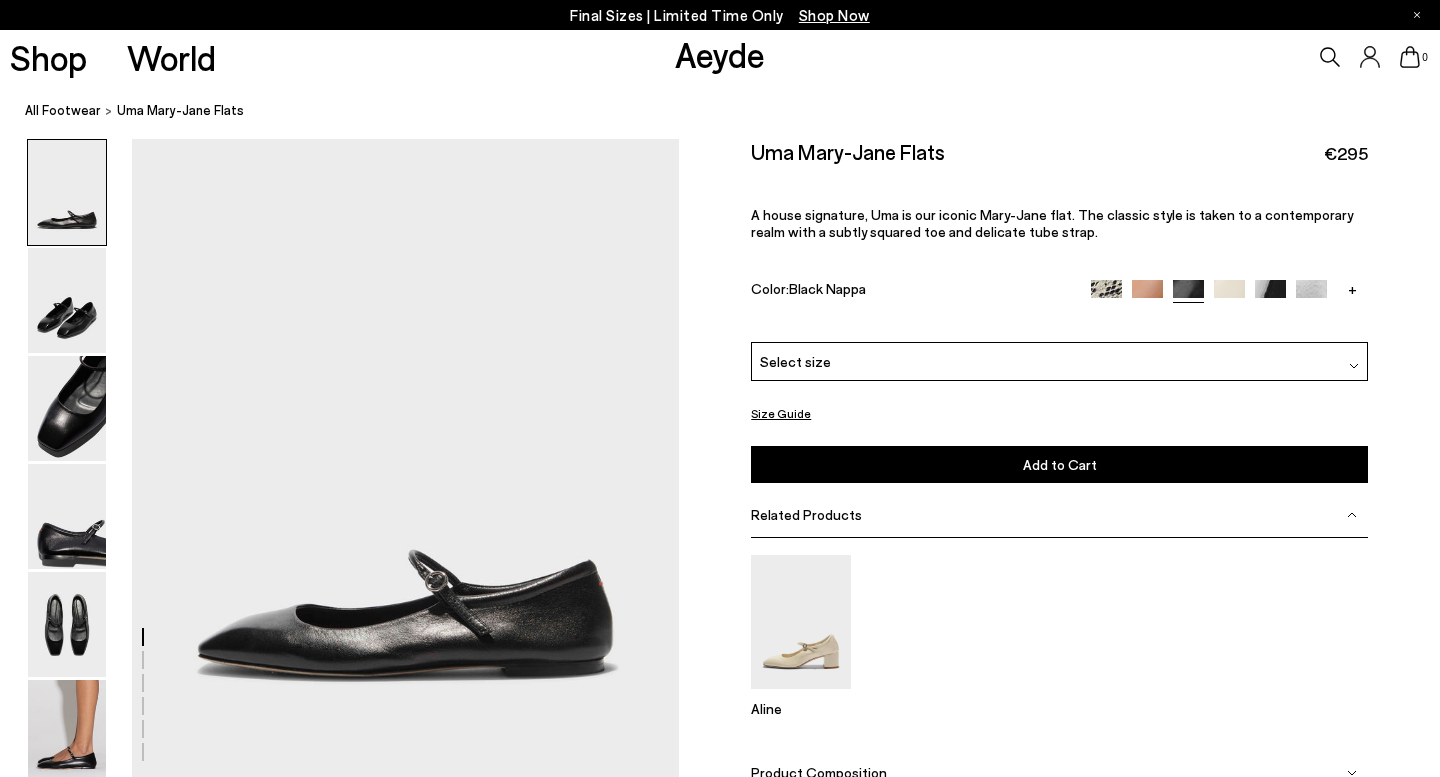 click at bounding box center (1270, 295) 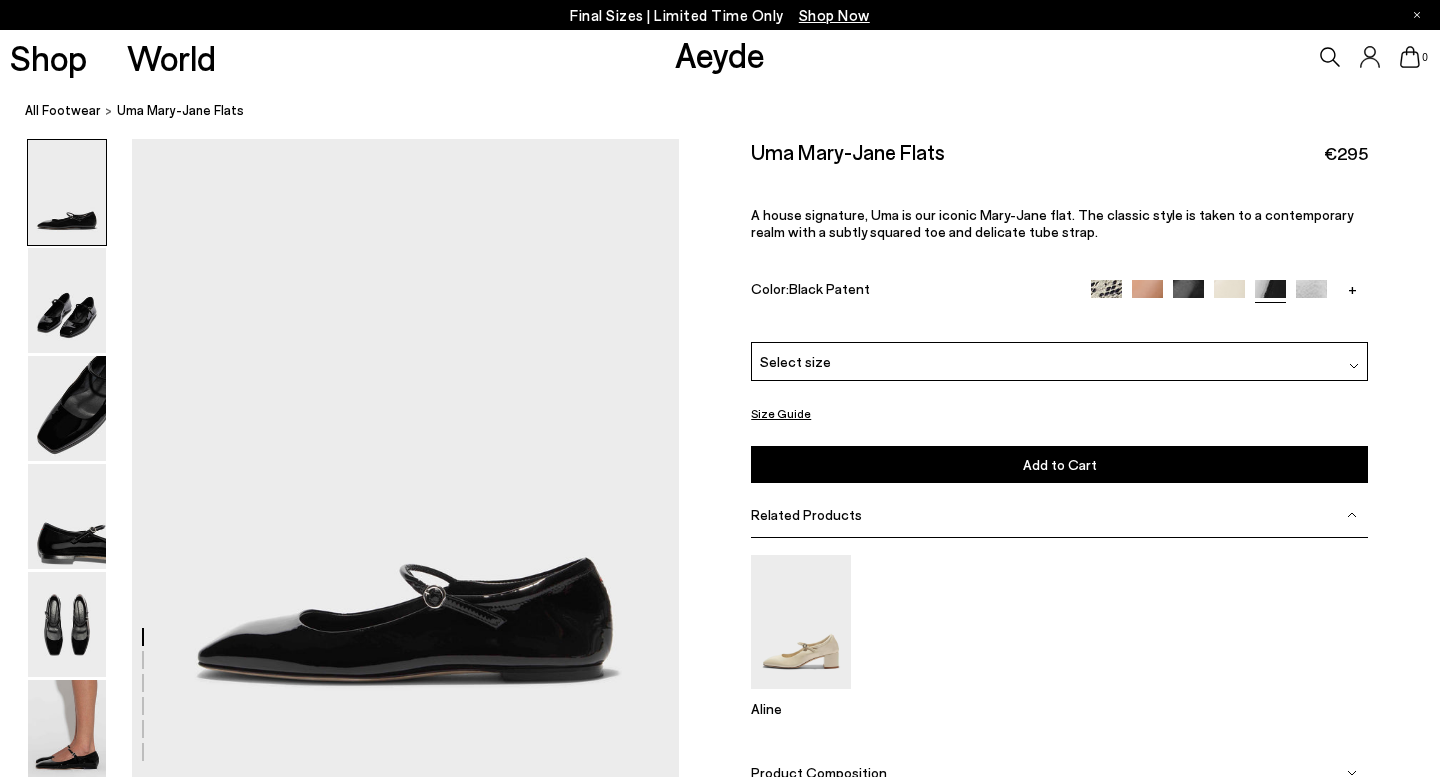 scroll, scrollTop: 0, scrollLeft: 0, axis: both 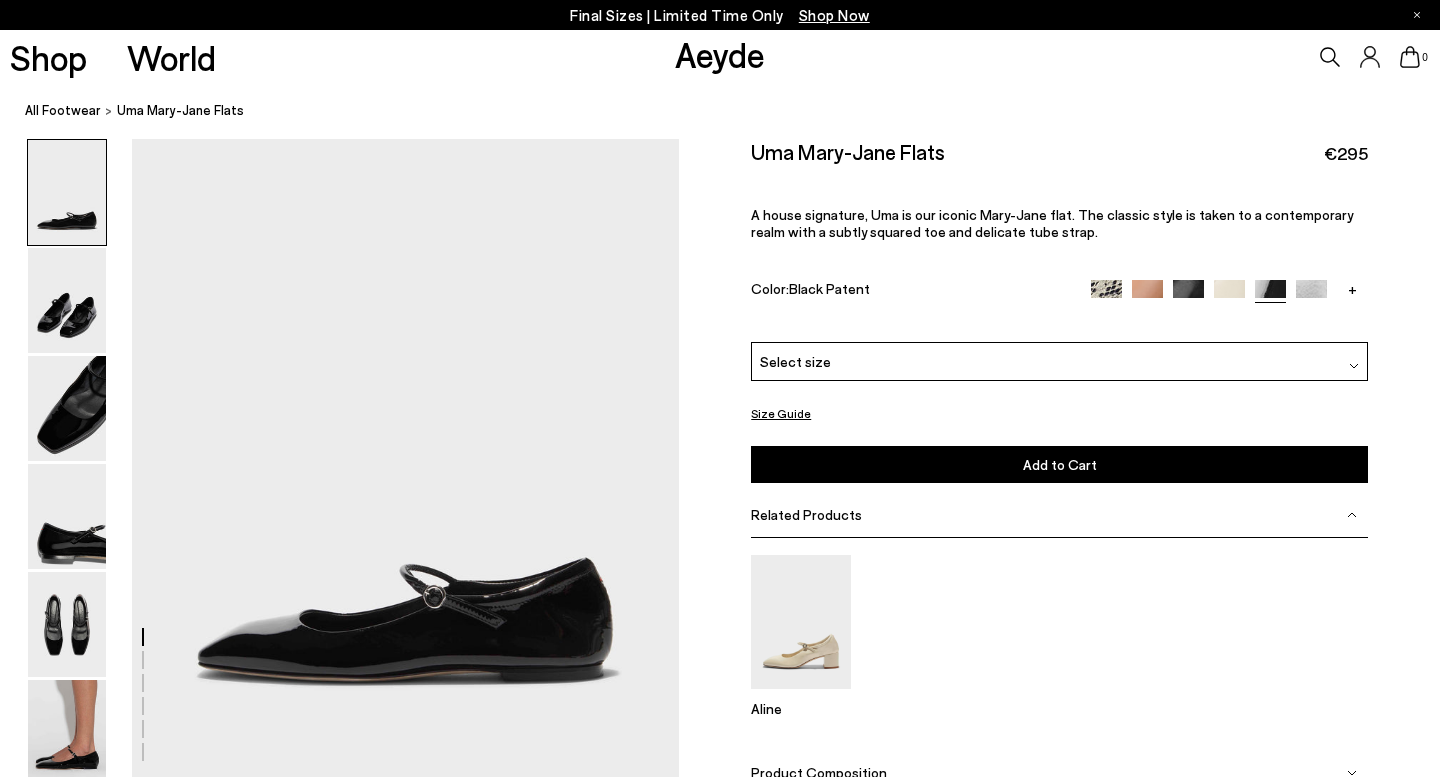 click at bounding box center [1311, 295] 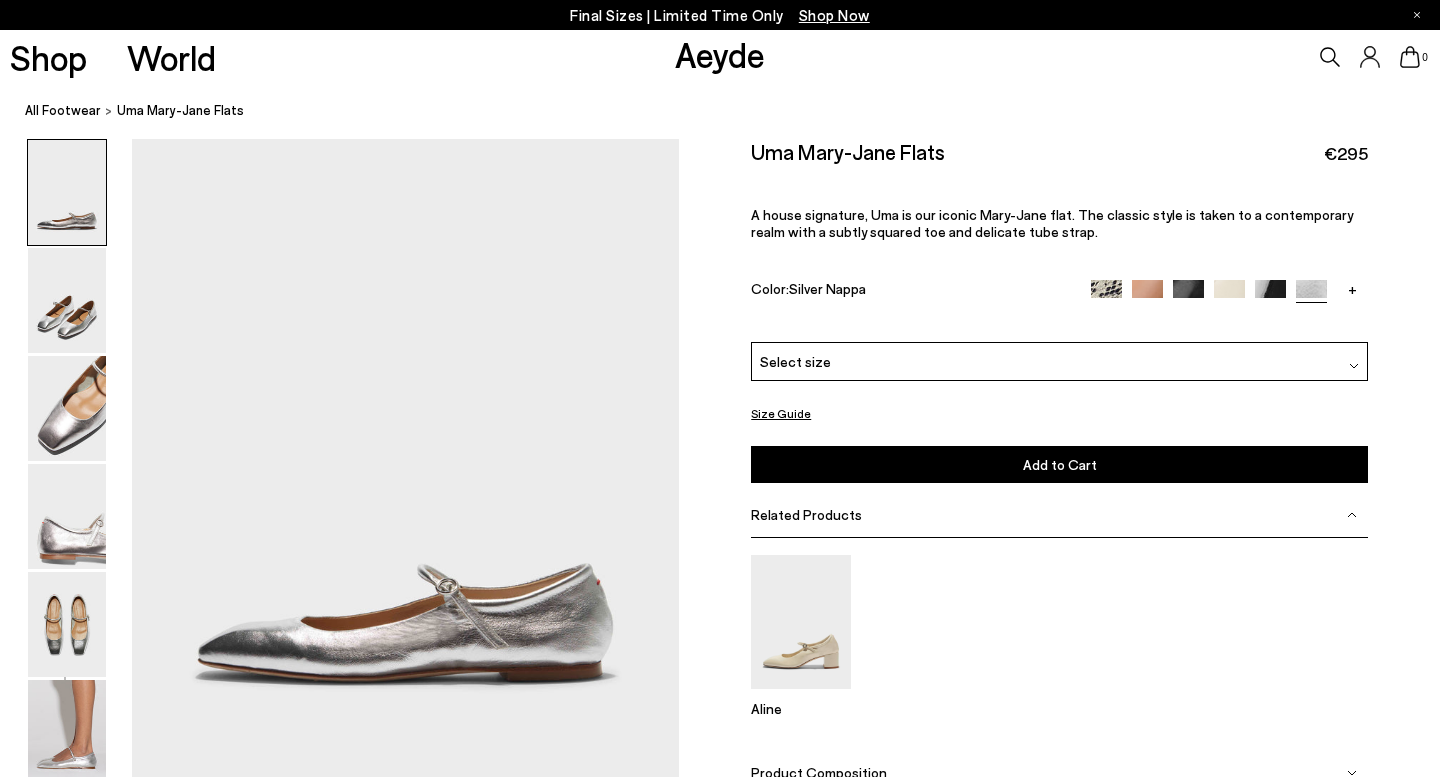 scroll, scrollTop: 0, scrollLeft: 0, axis: both 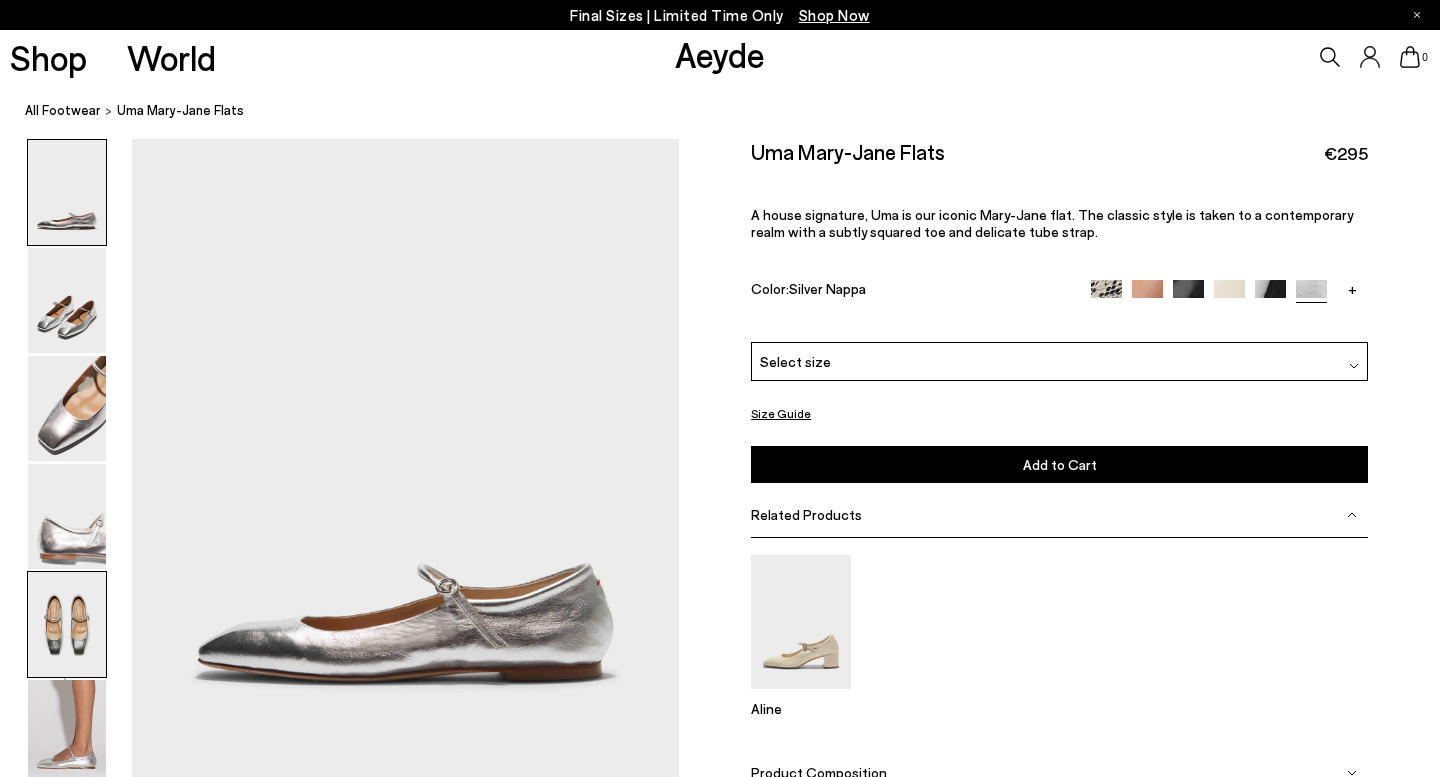 click at bounding box center [67, 624] 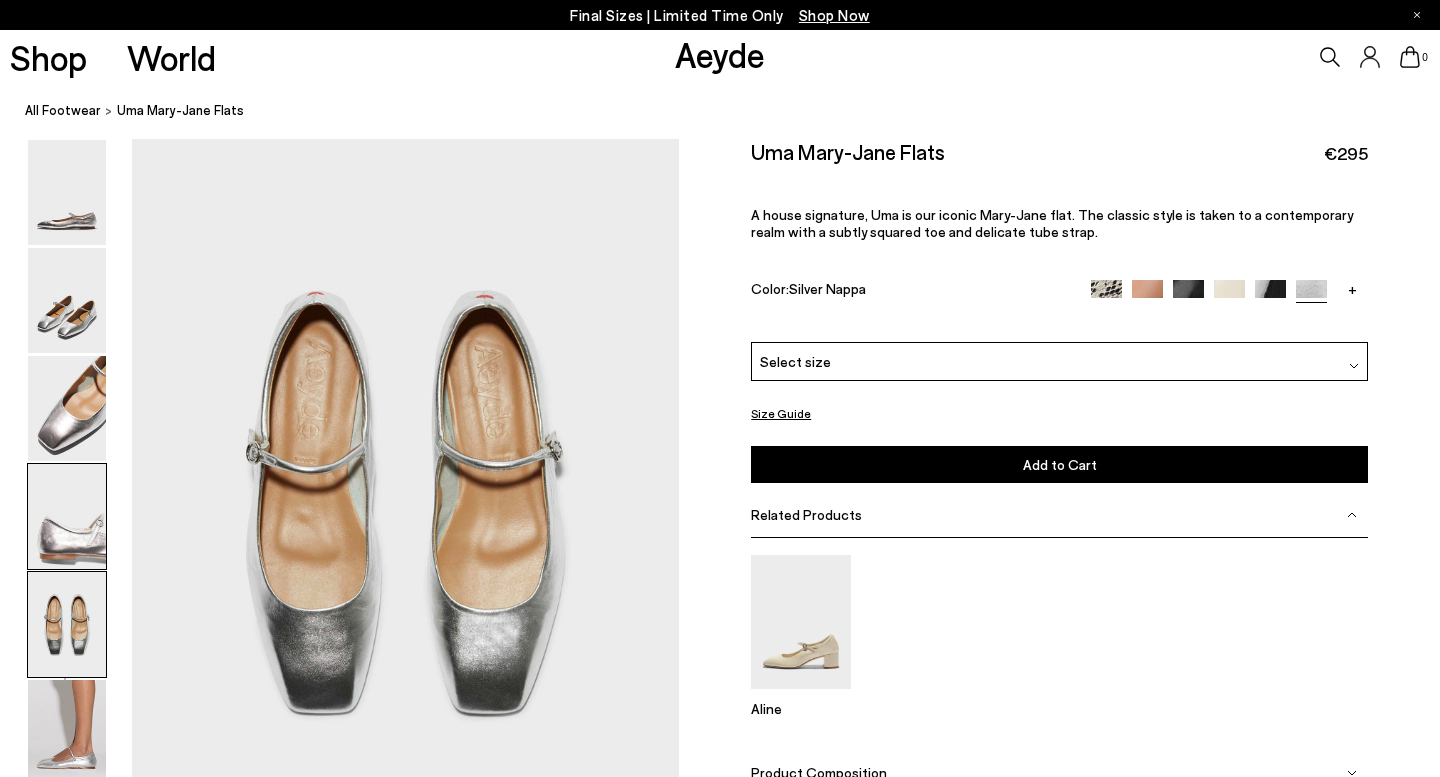 click at bounding box center (67, 516) 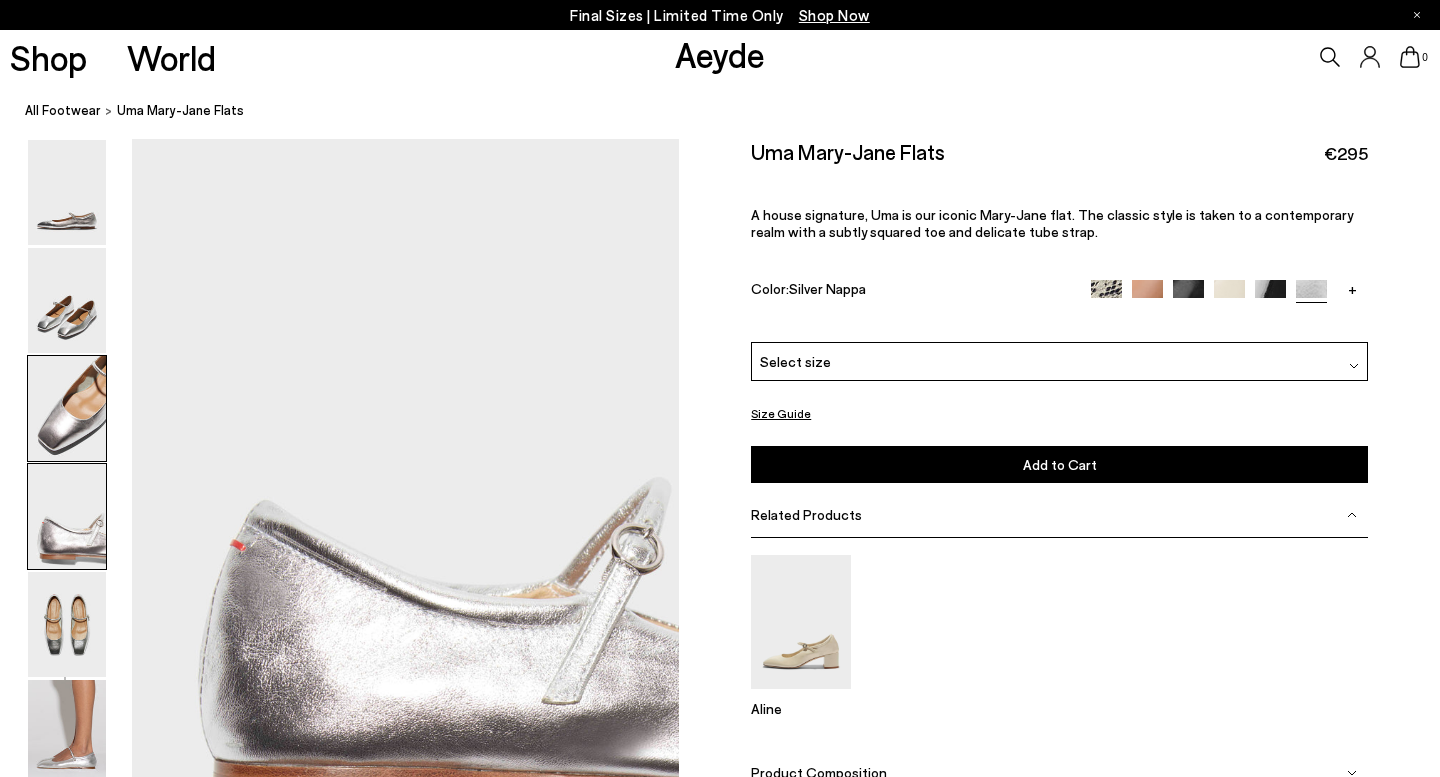 click at bounding box center (67, 408) 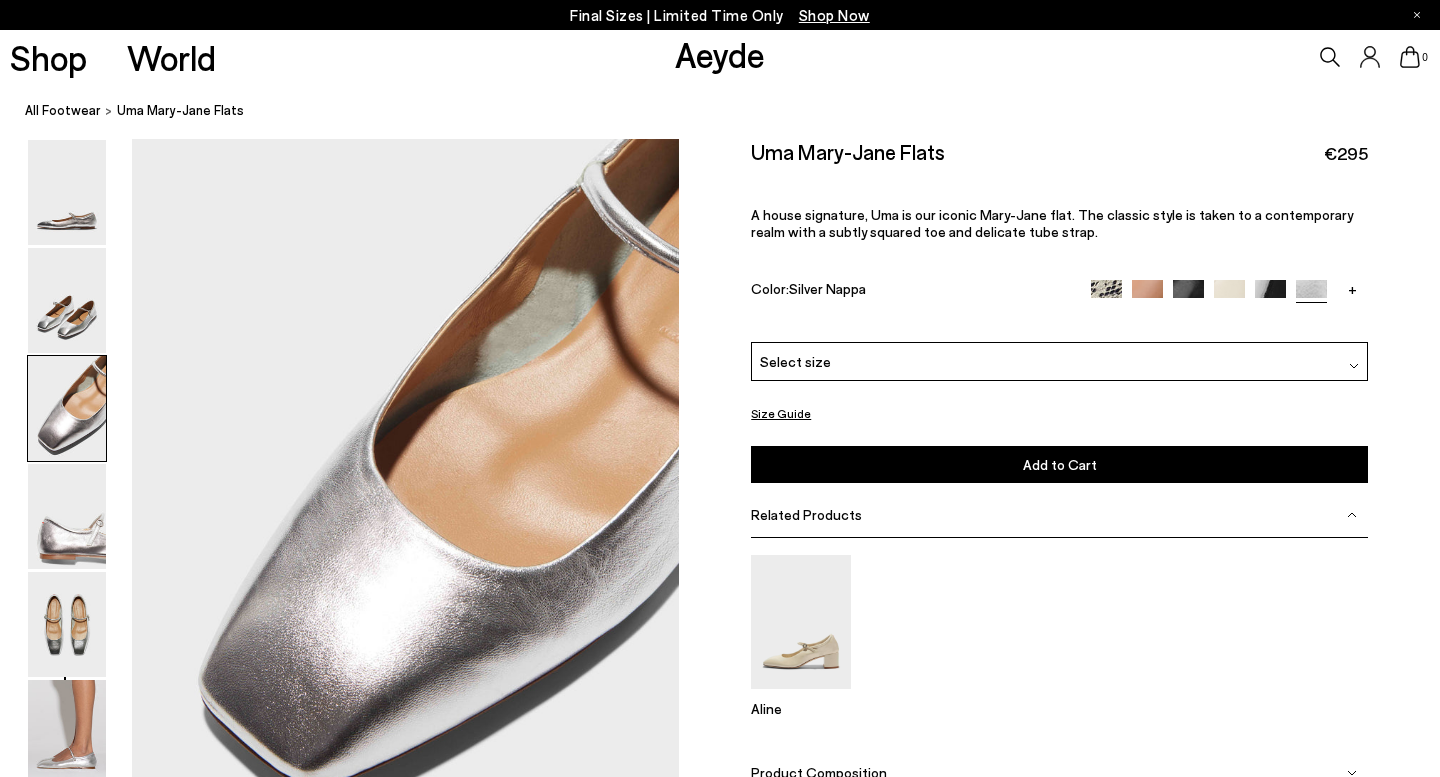scroll, scrollTop: 1376, scrollLeft: 0, axis: vertical 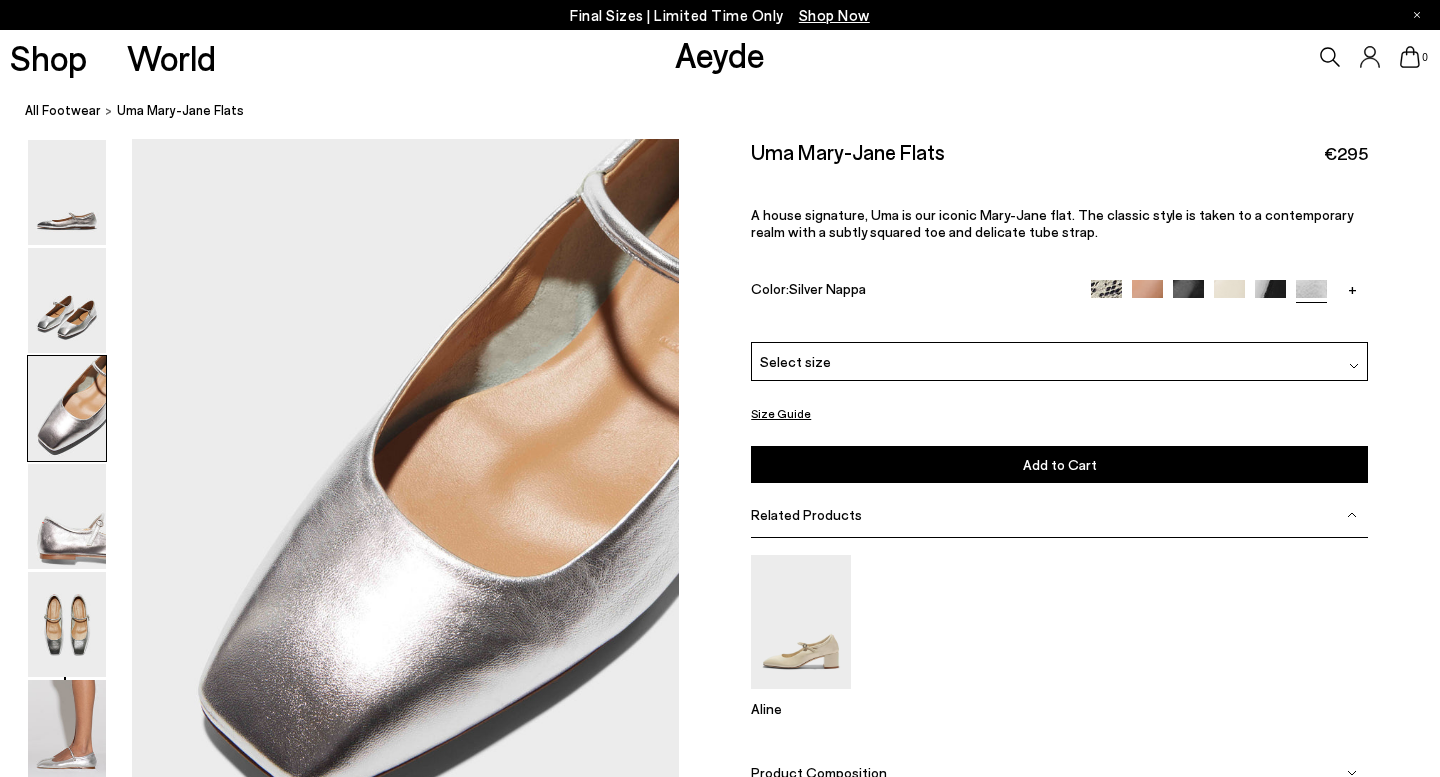 click at bounding box center (1147, 294) 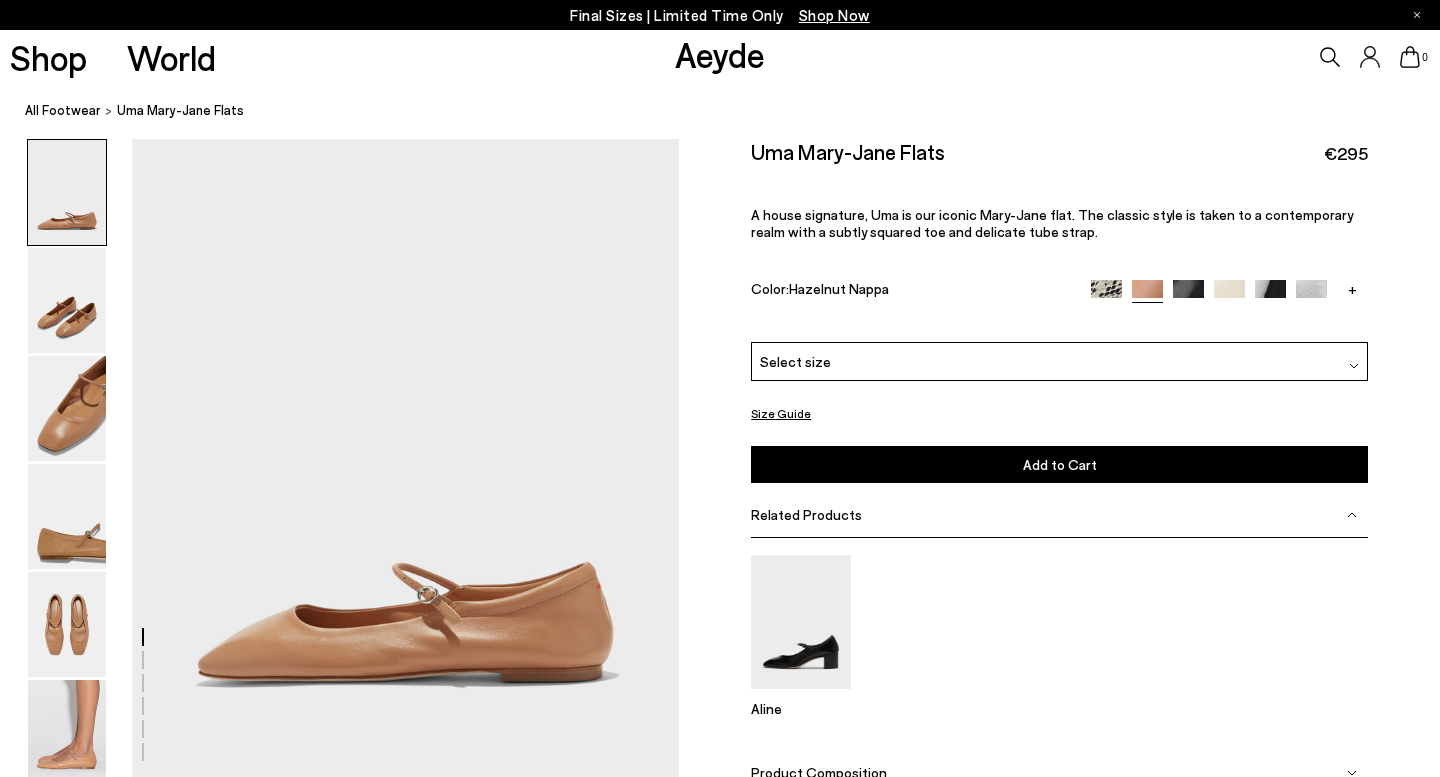 scroll, scrollTop: 0, scrollLeft: 0, axis: both 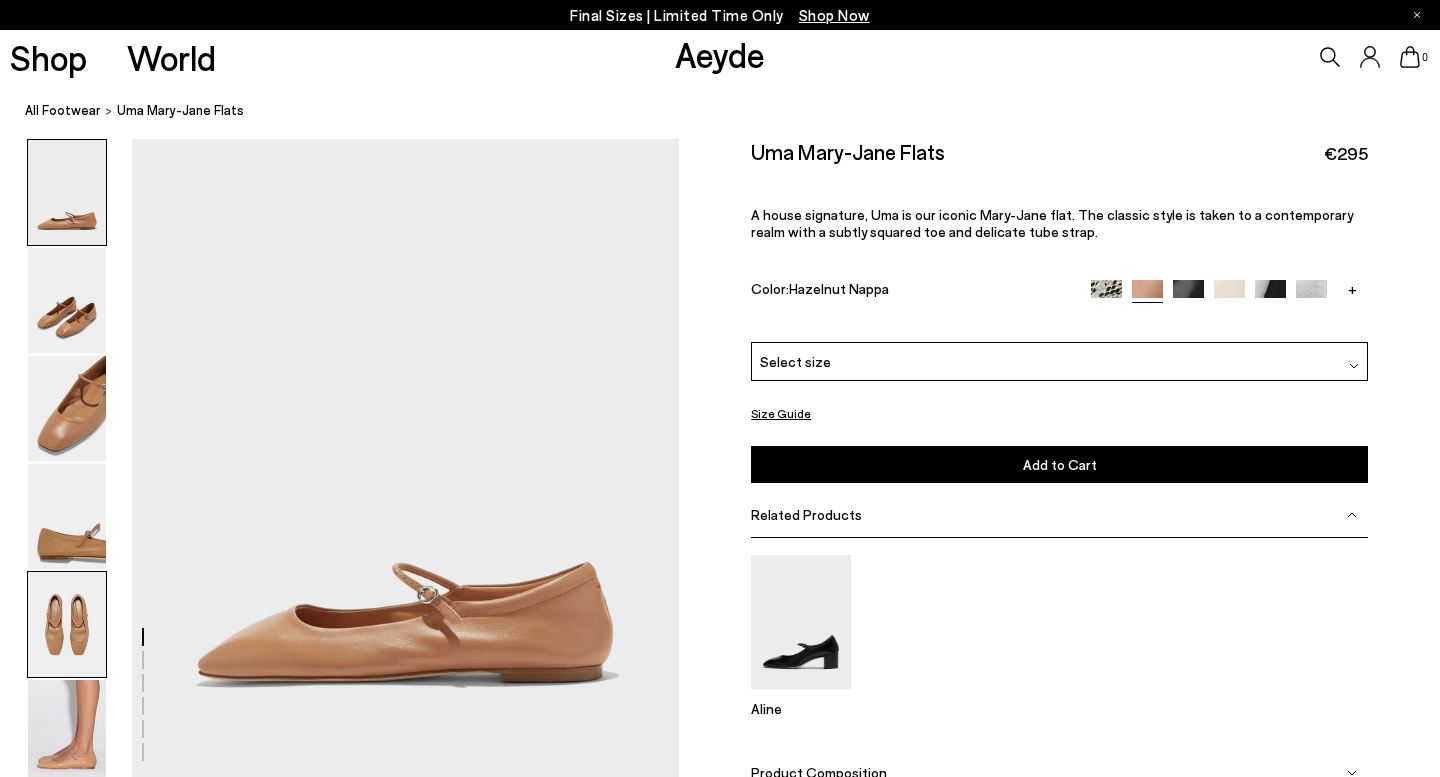 click at bounding box center (67, 624) 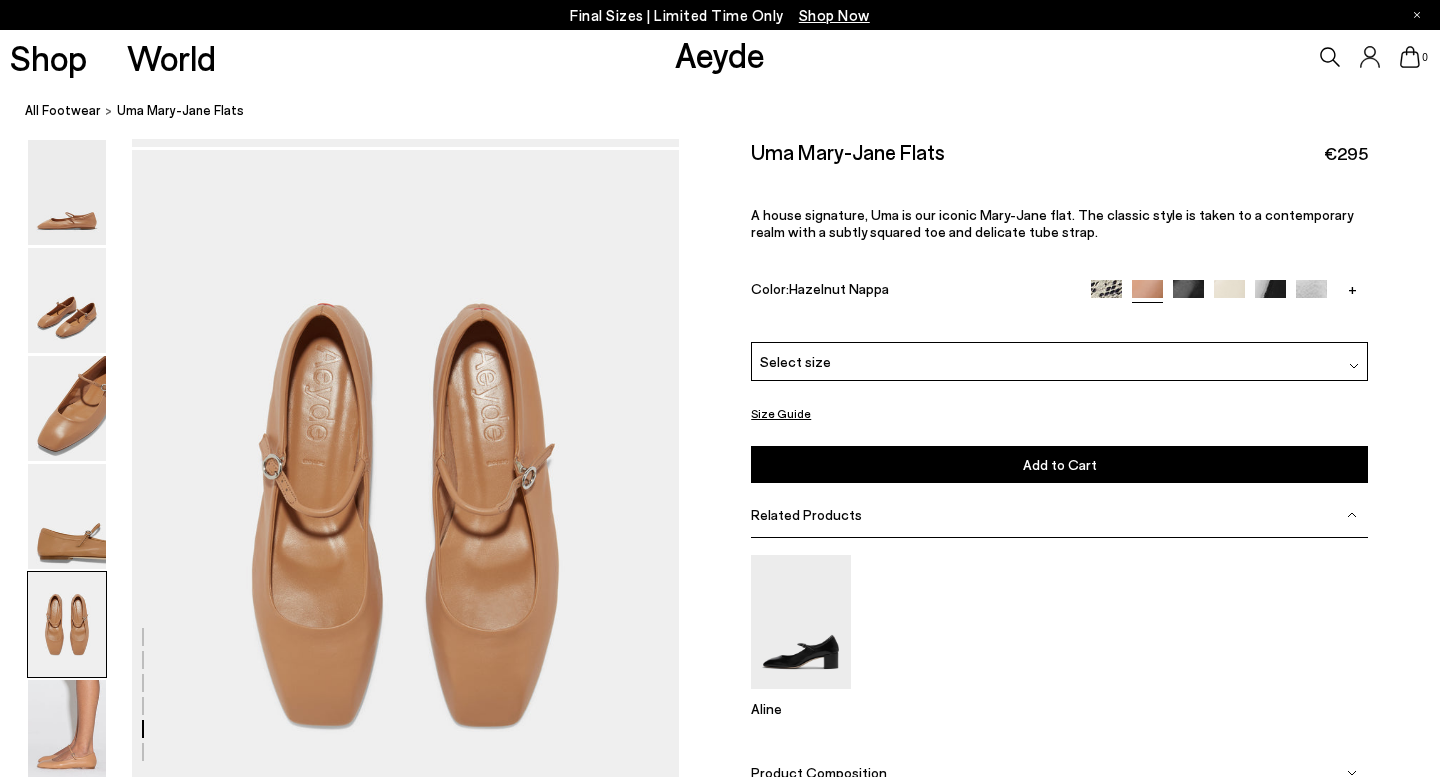 scroll, scrollTop: 2841, scrollLeft: 0, axis: vertical 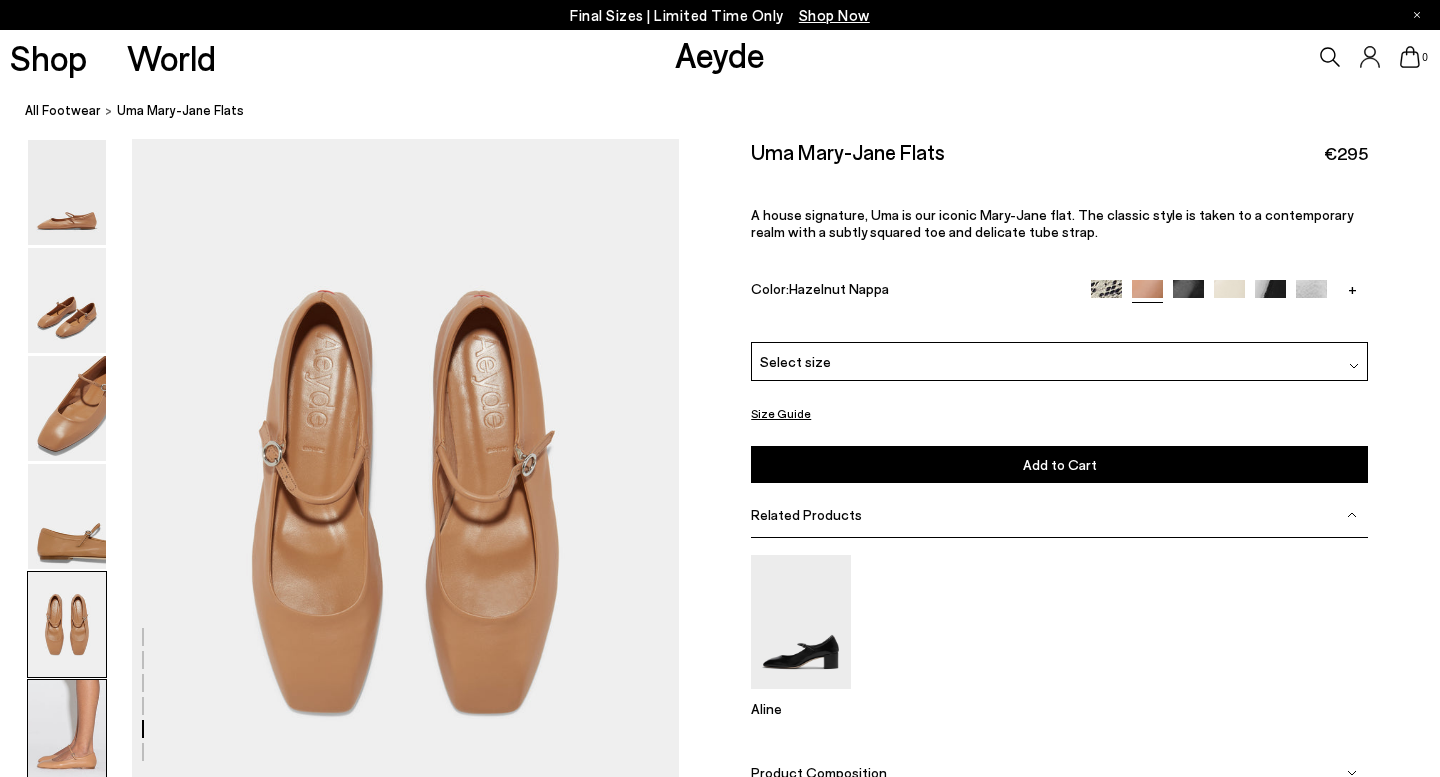 click at bounding box center [67, 732] 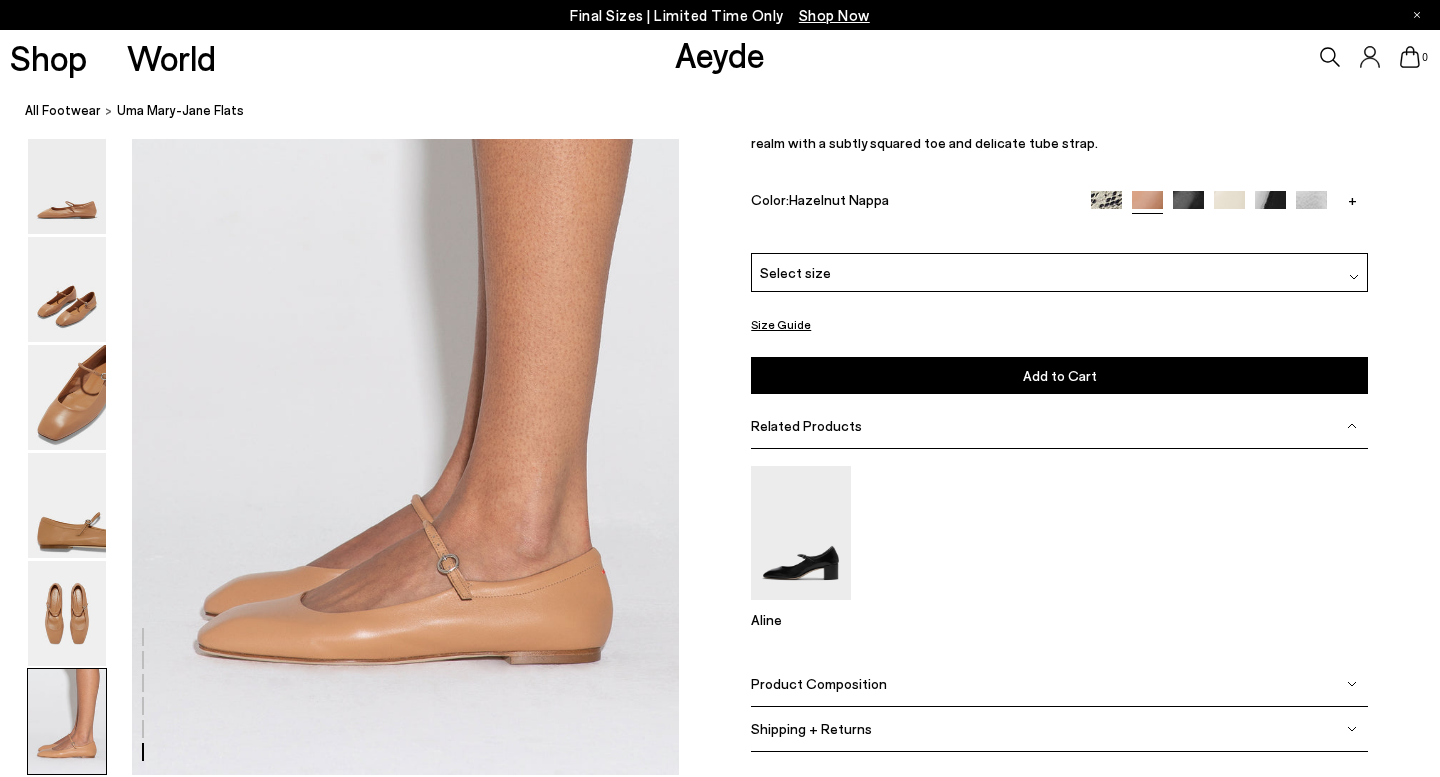 scroll, scrollTop: 3710, scrollLeft: 0, axis: vertical 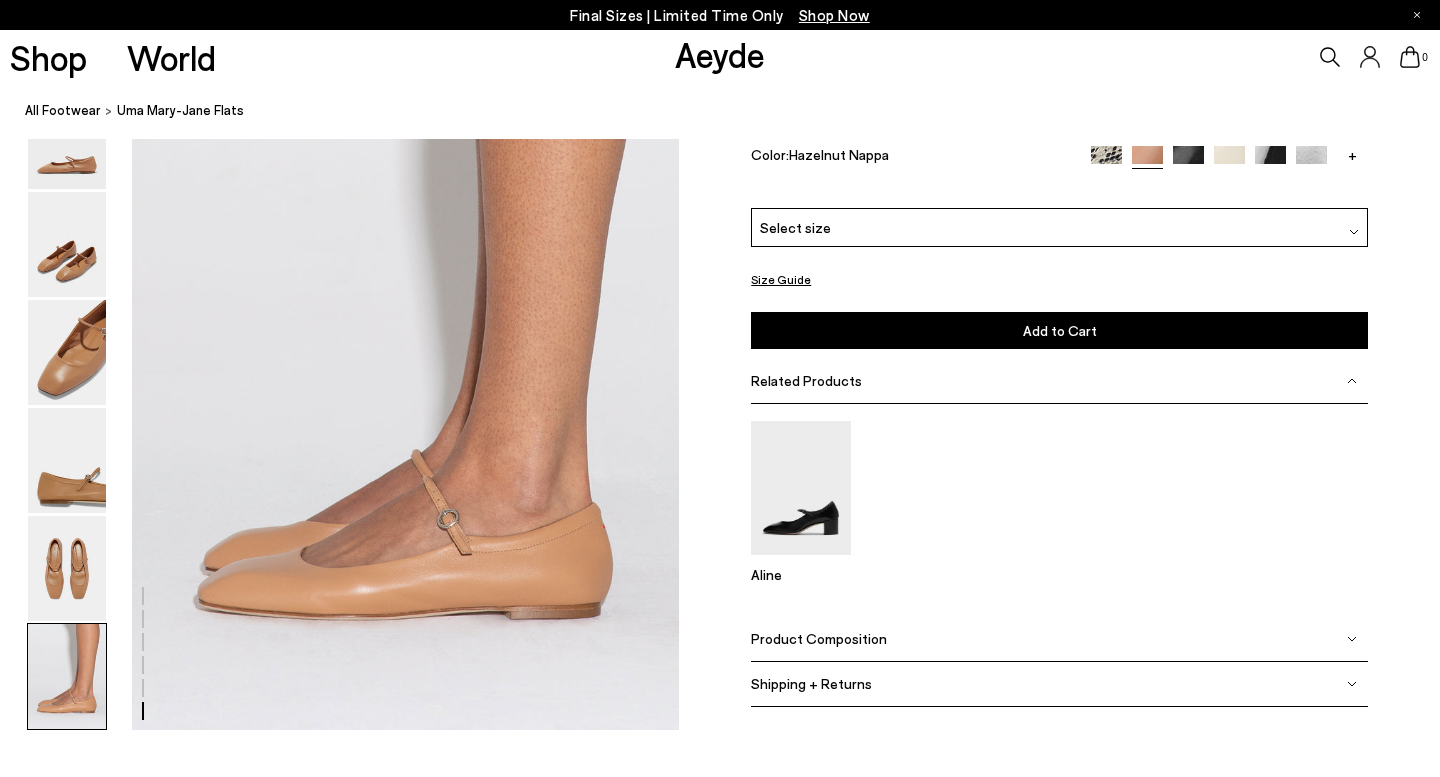click at bounding box center [1229, 161] 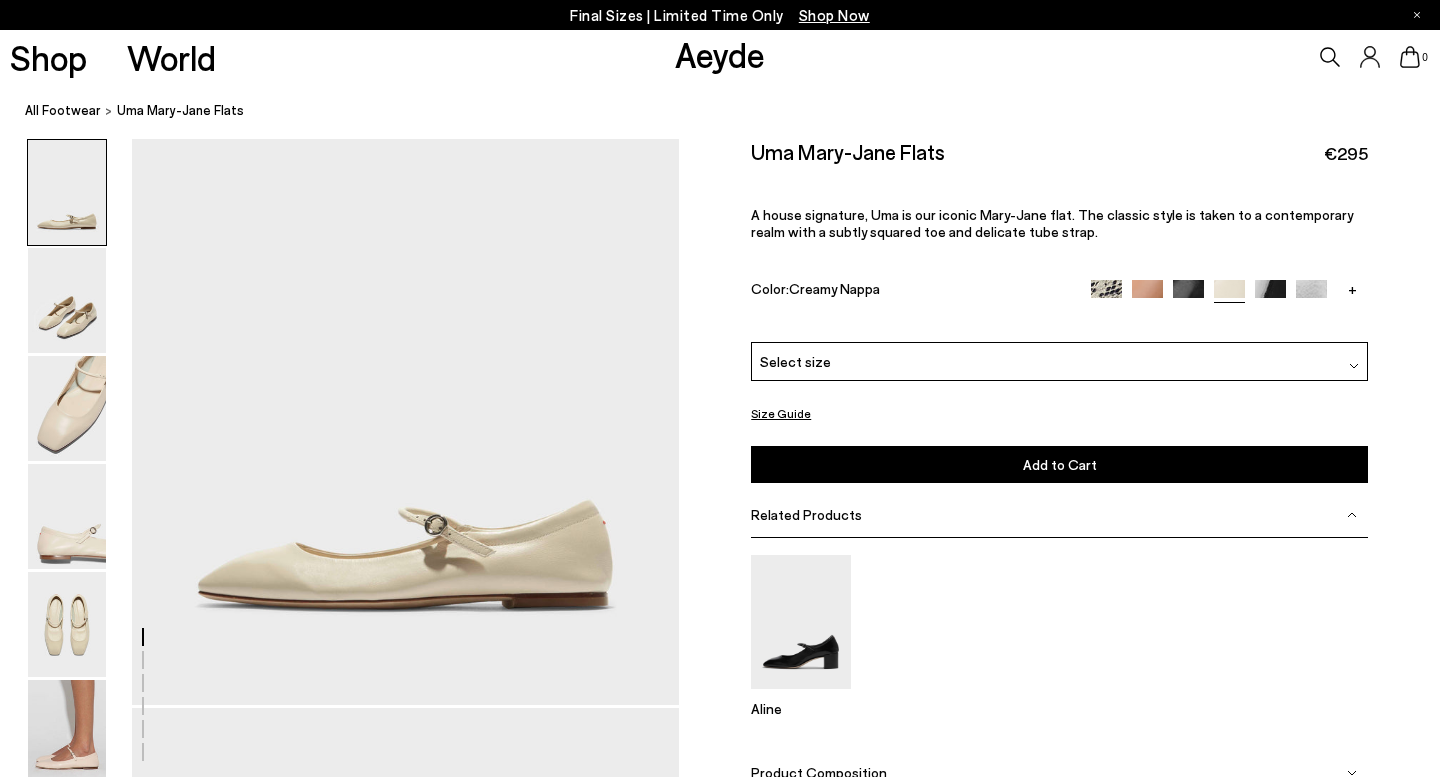 scroll, scrollTop: 64, scrollLeft: 0, axis: vertical 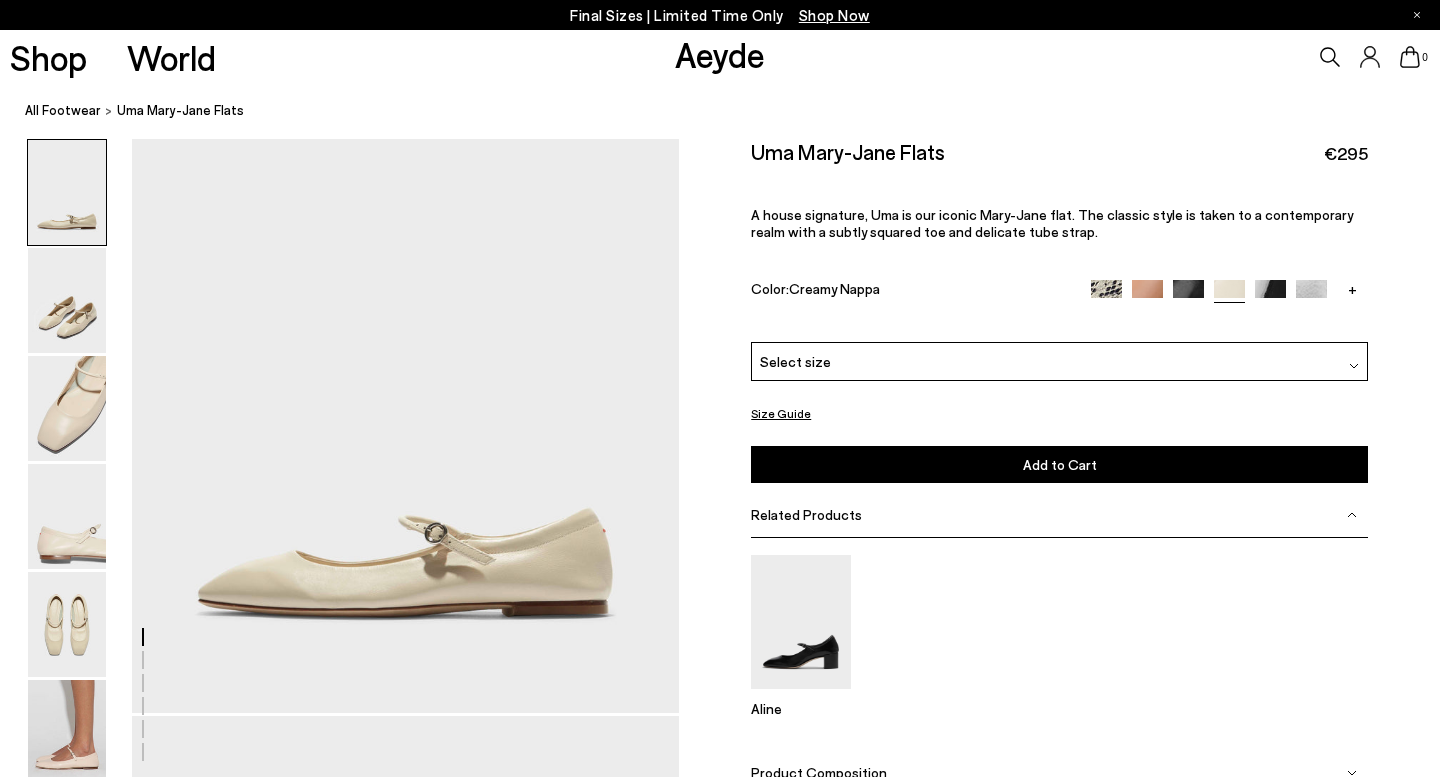 click on "Select size" at bounding box center (1059, 361) 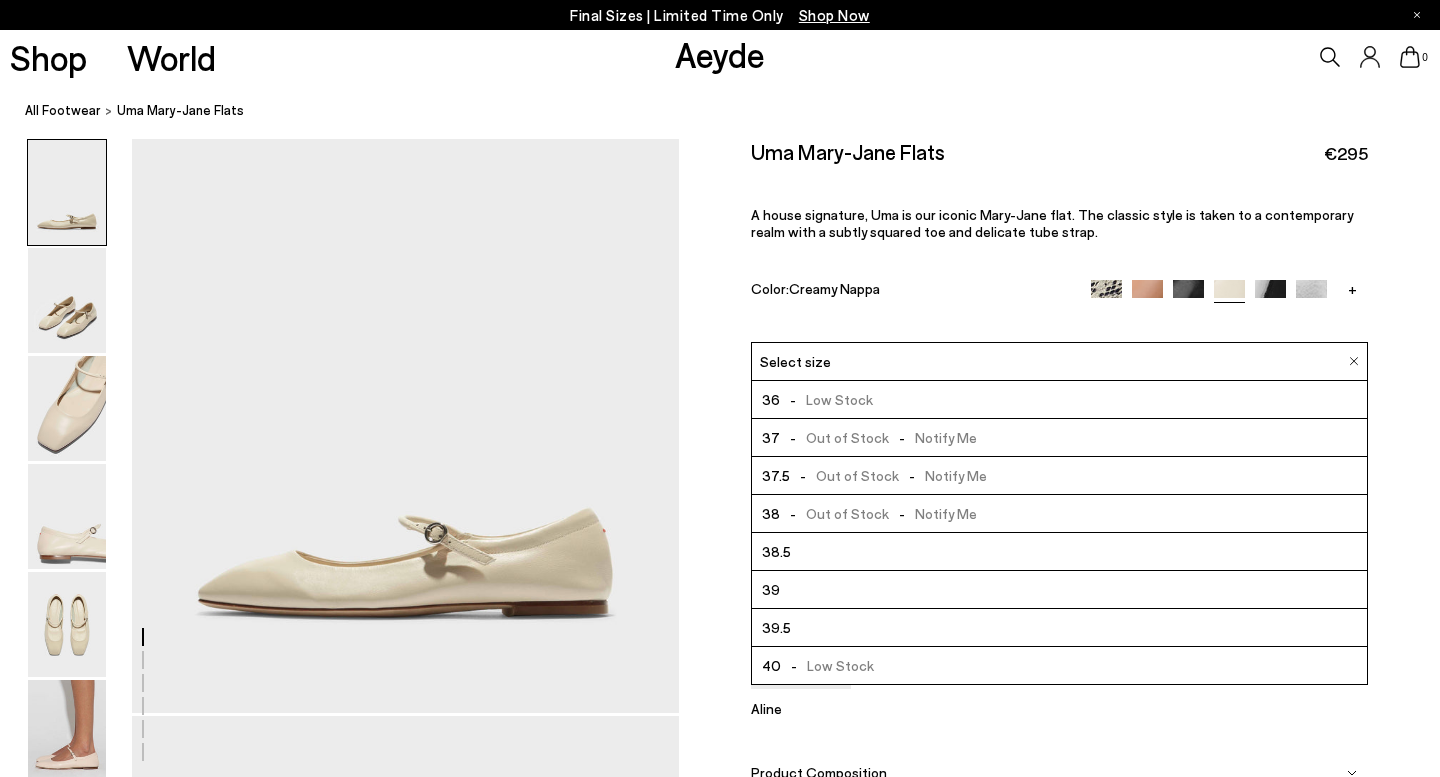 click on "Size Guide
Shoes
Belt
Our shoes come in European sizing. The easiest way to measure your foot is to stand on a sheet of paper, border your foot with a pen and measure the length between your heel and your longest toe. Please reference our size guide below:
EU
UK US ** **" at bounding box center [1059, 501] 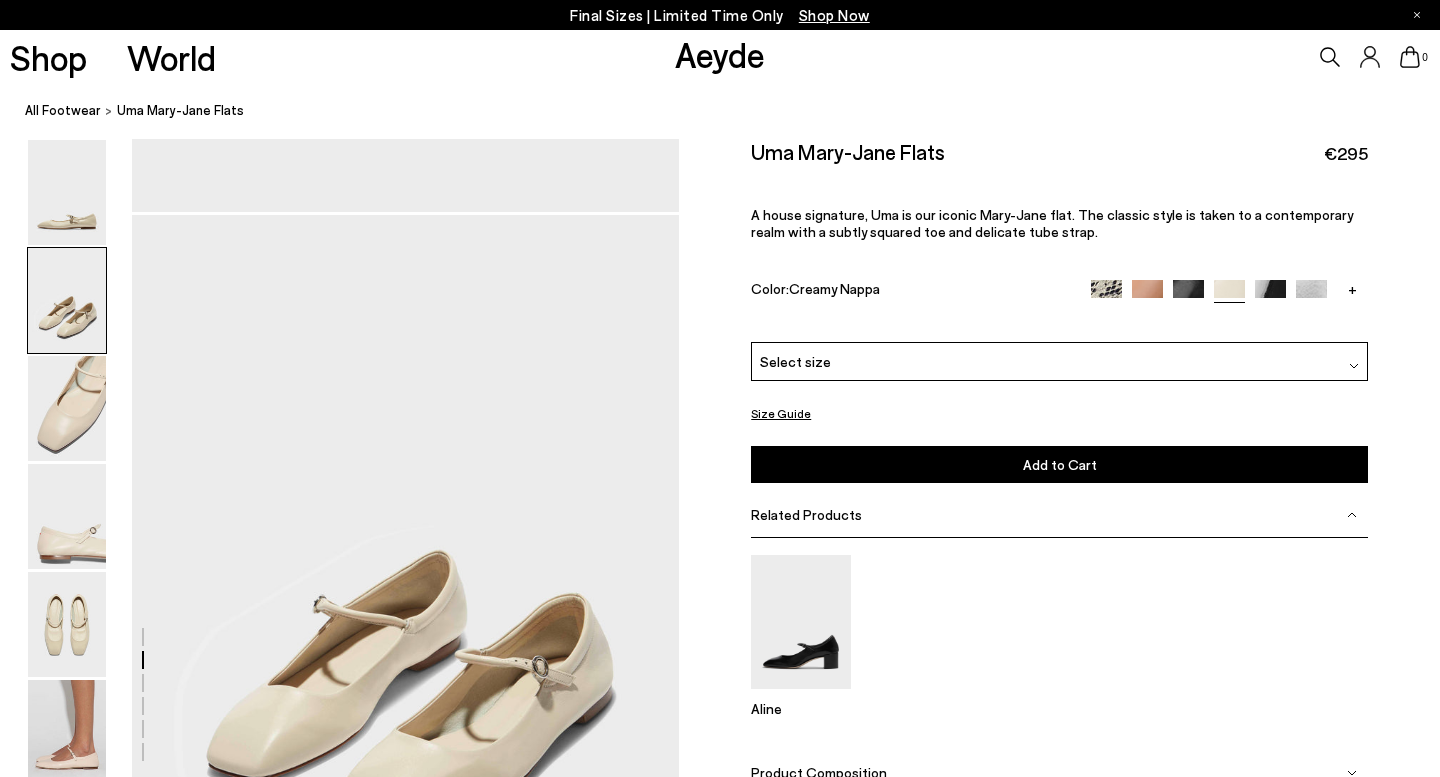 scroll, scrollTop: 933, scrollLeft: 0, axis: vertical 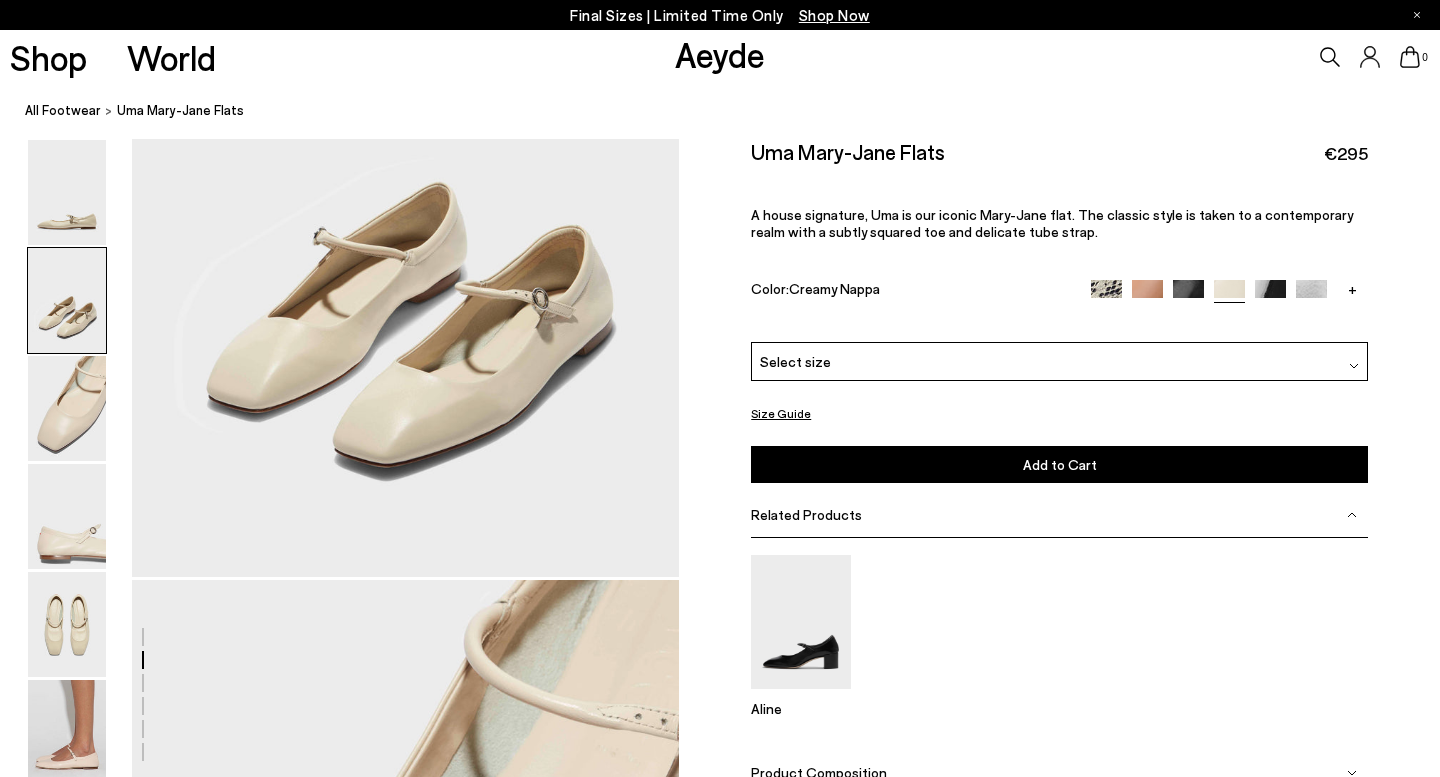 click on "Product Composition" at bounding box center (1059, 773) 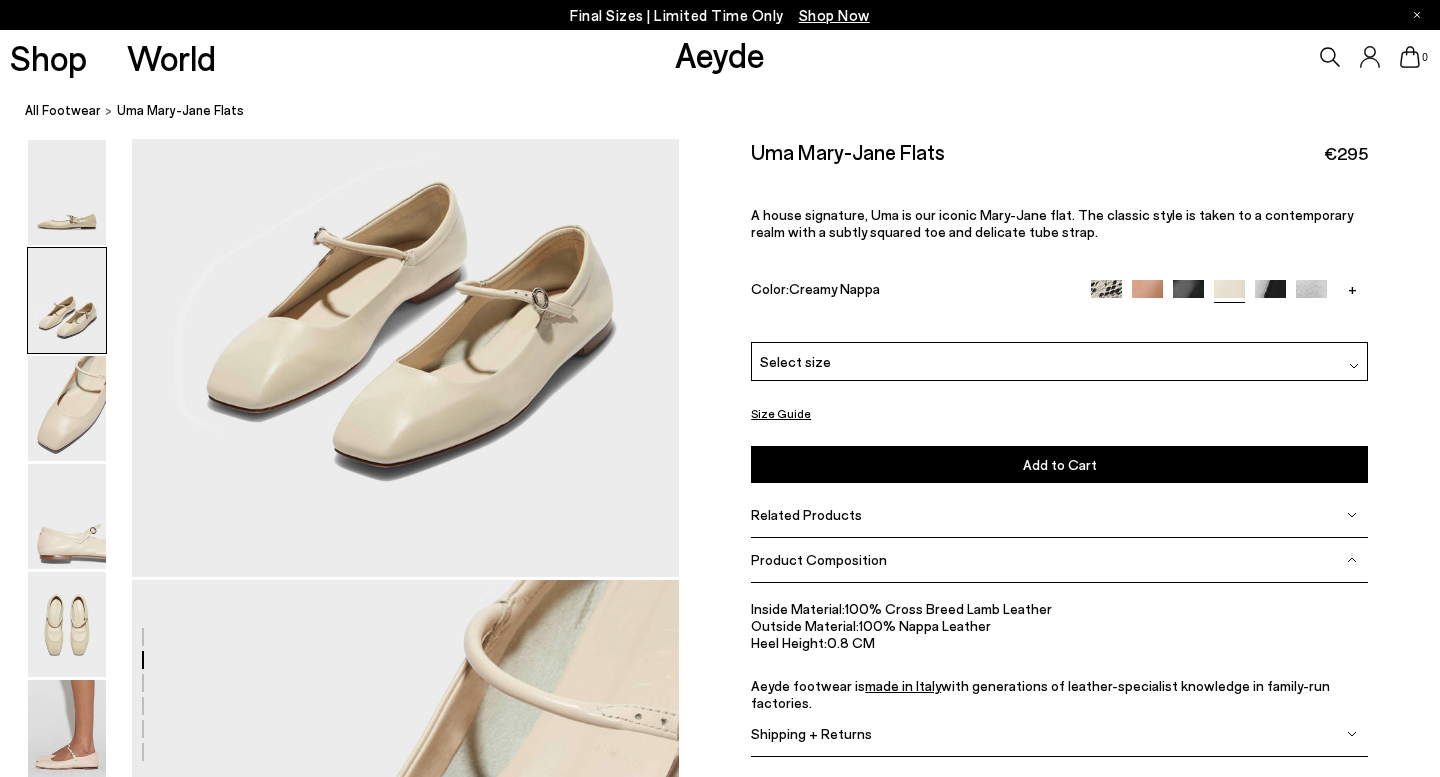 click on "Shipping + Returns" at bounding box center [1059, 734] 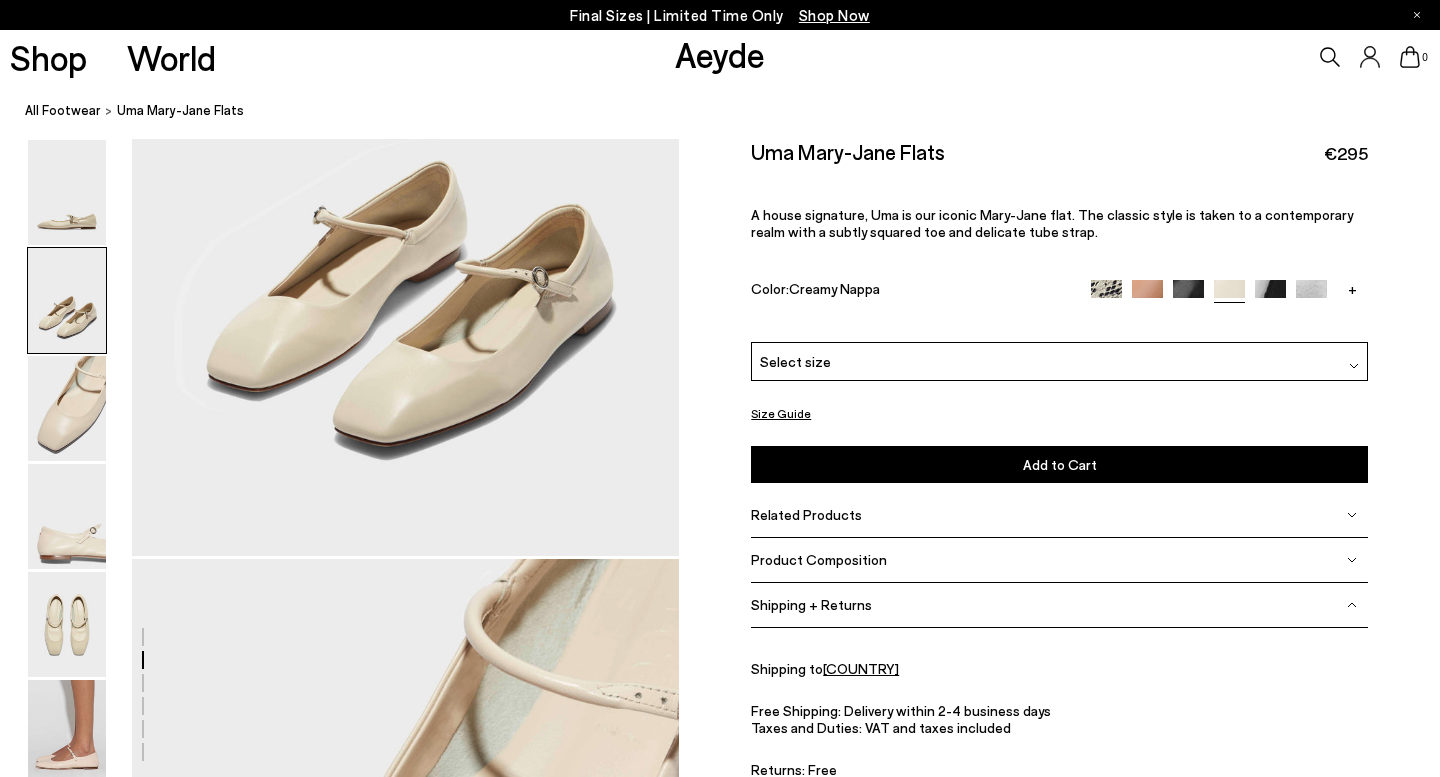 click on "Additional Information" at bounding box center (820, 811) 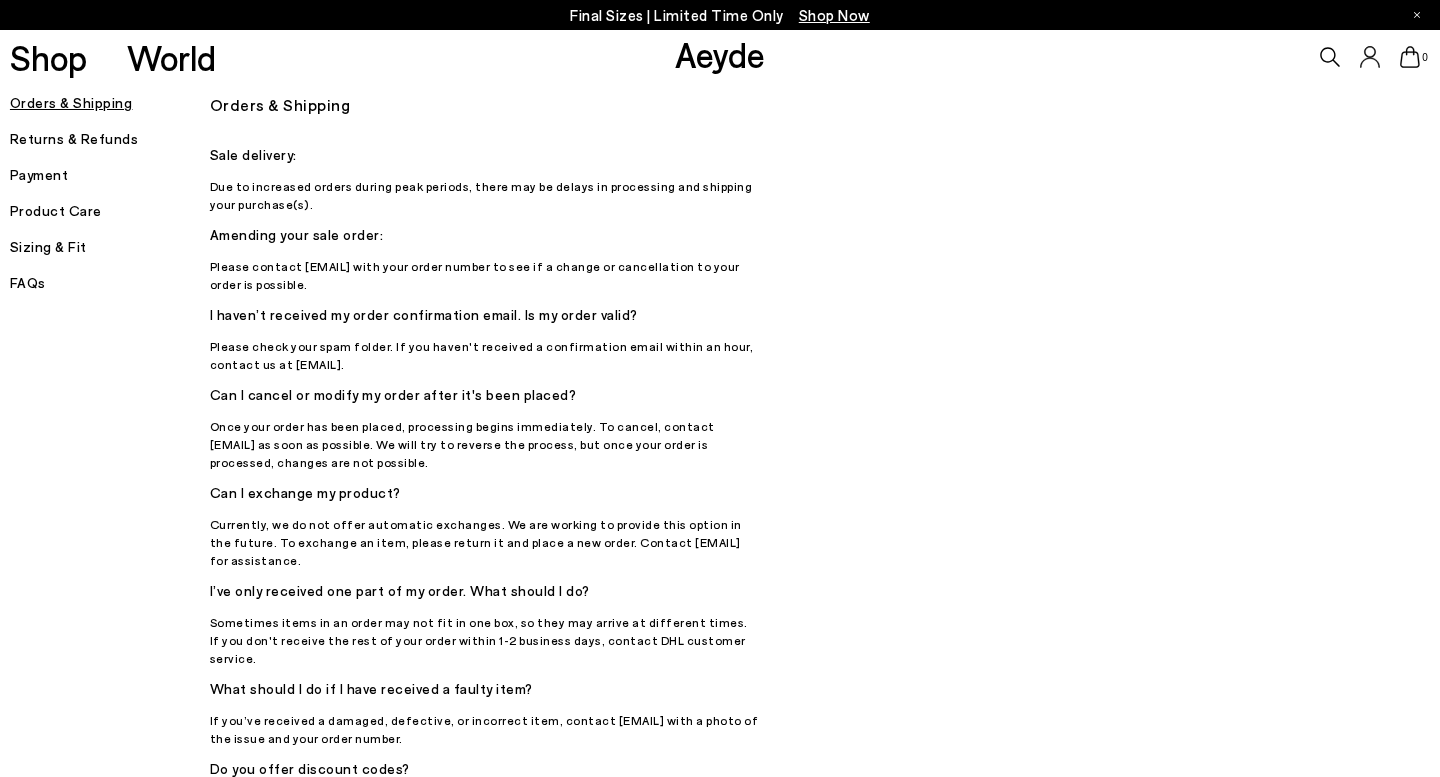 scroll, scrollTop: 0, scrollLeft: 0, axis: both 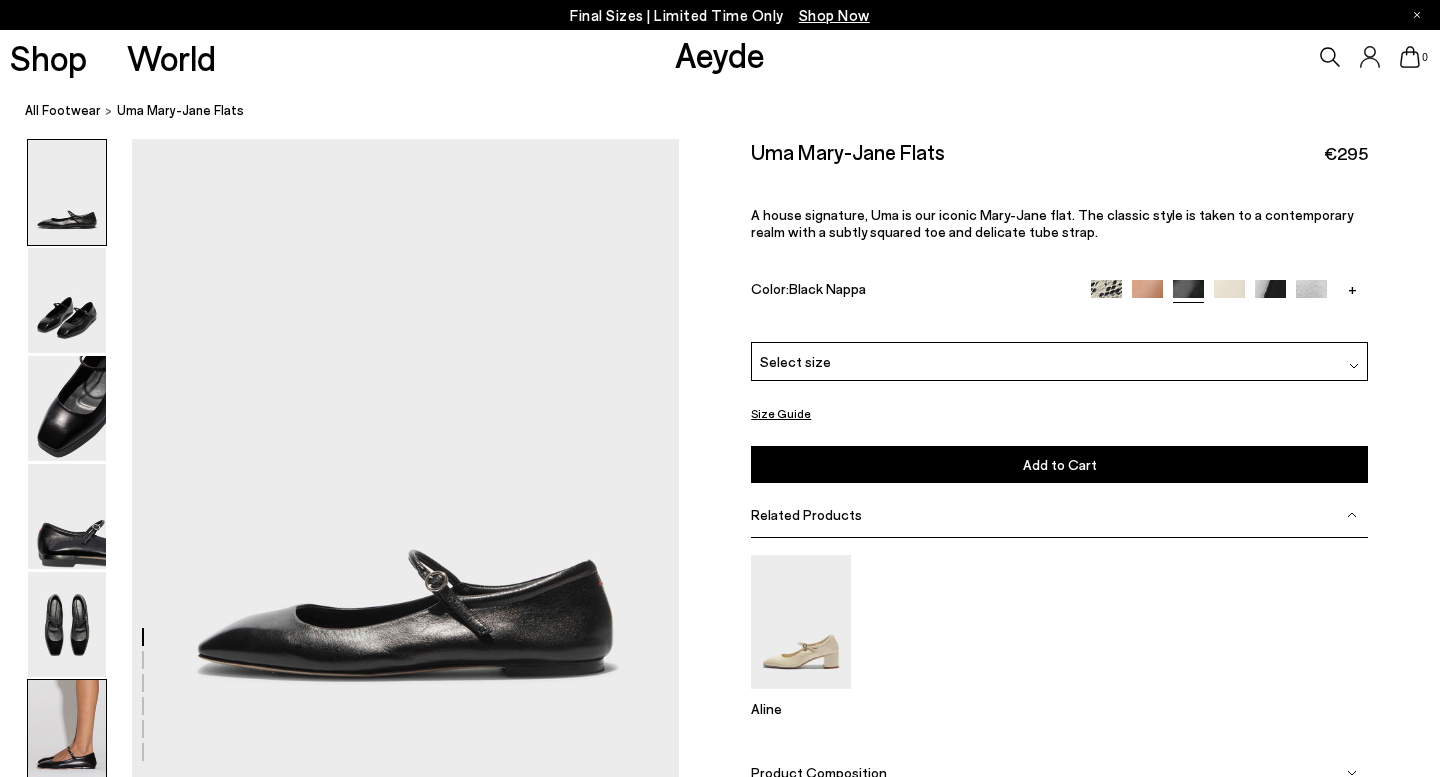 click at bounding box center [67, 732] 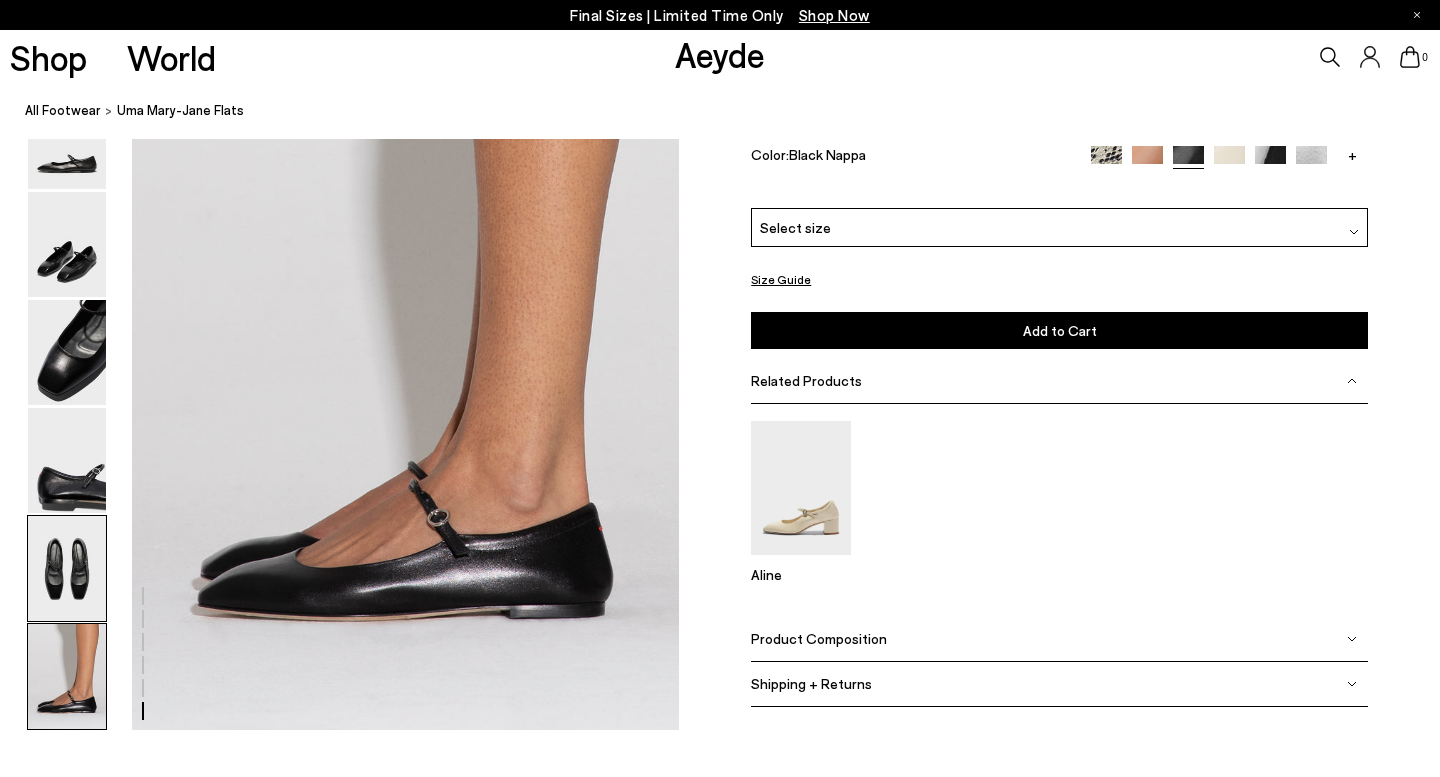 click at bounding box center [67, 568] 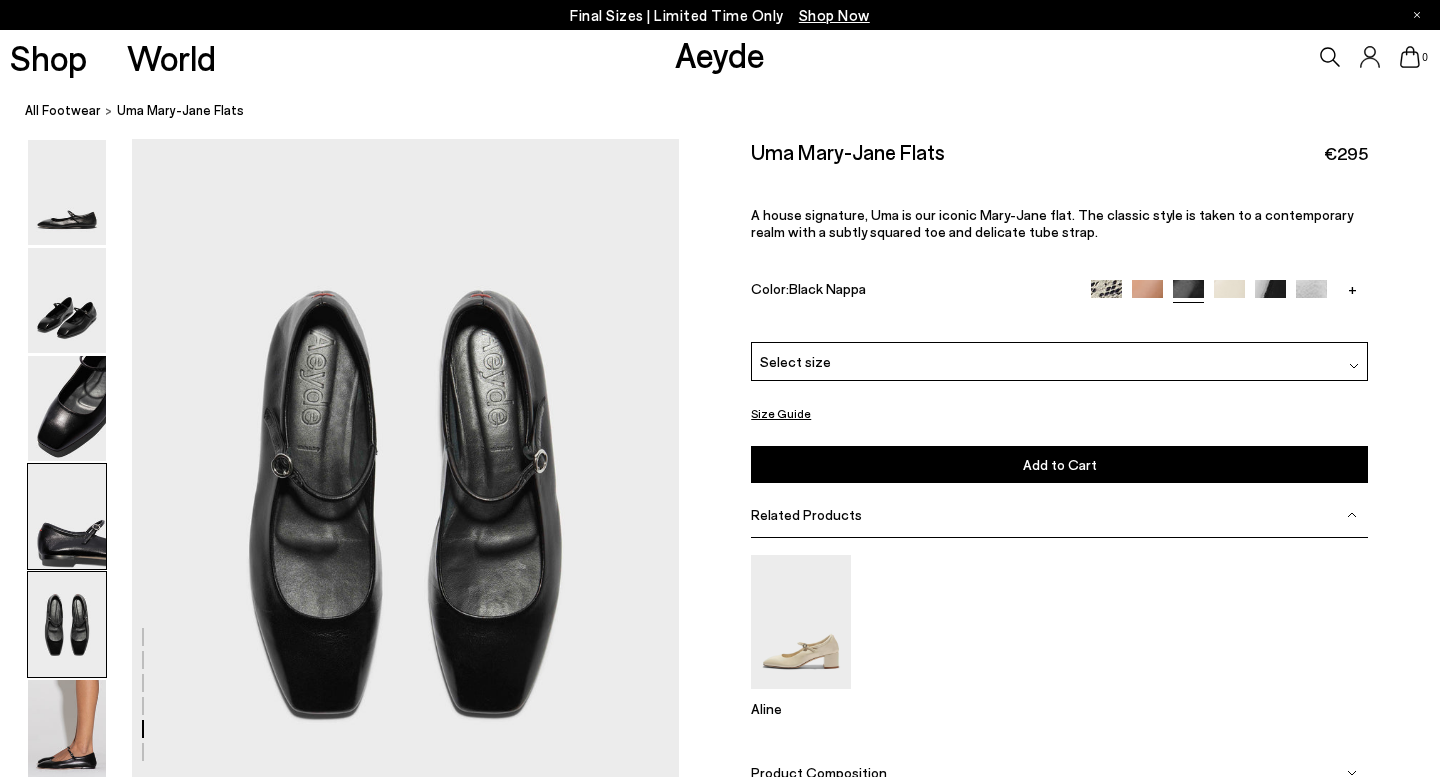 click at bounding box center (67, 516) 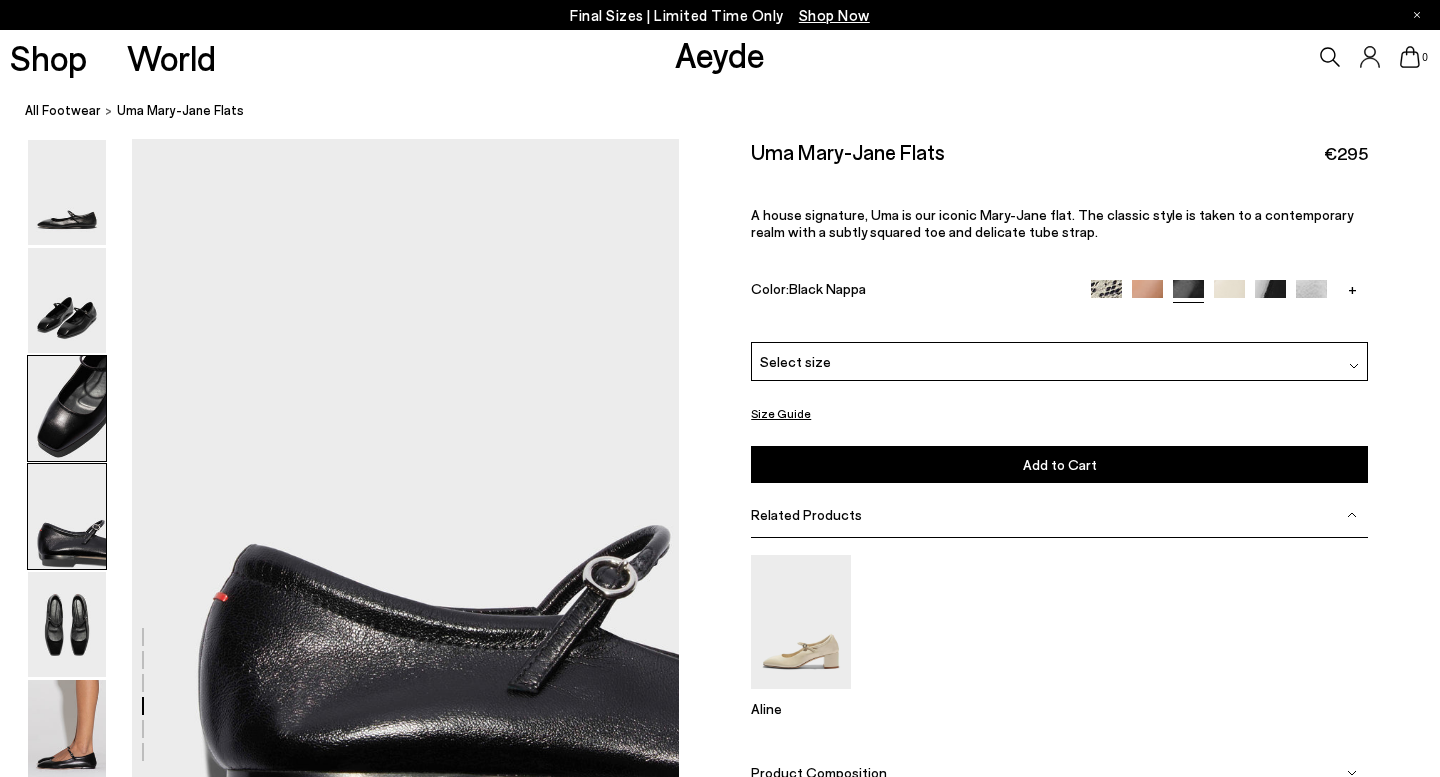 click at bounding box center [67, 408] 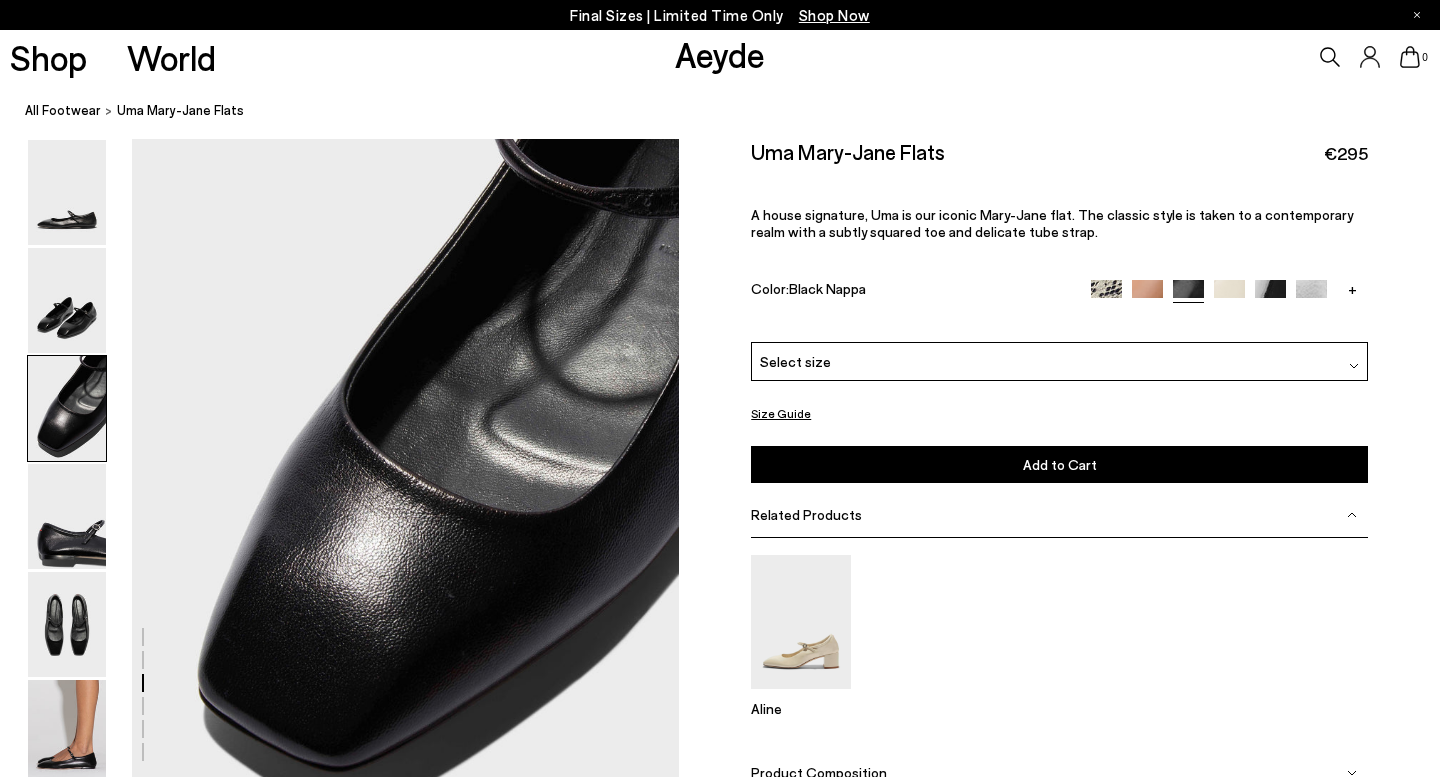 scroll, scrollTop: 1376, scrollLeft: 0, axis: vertical 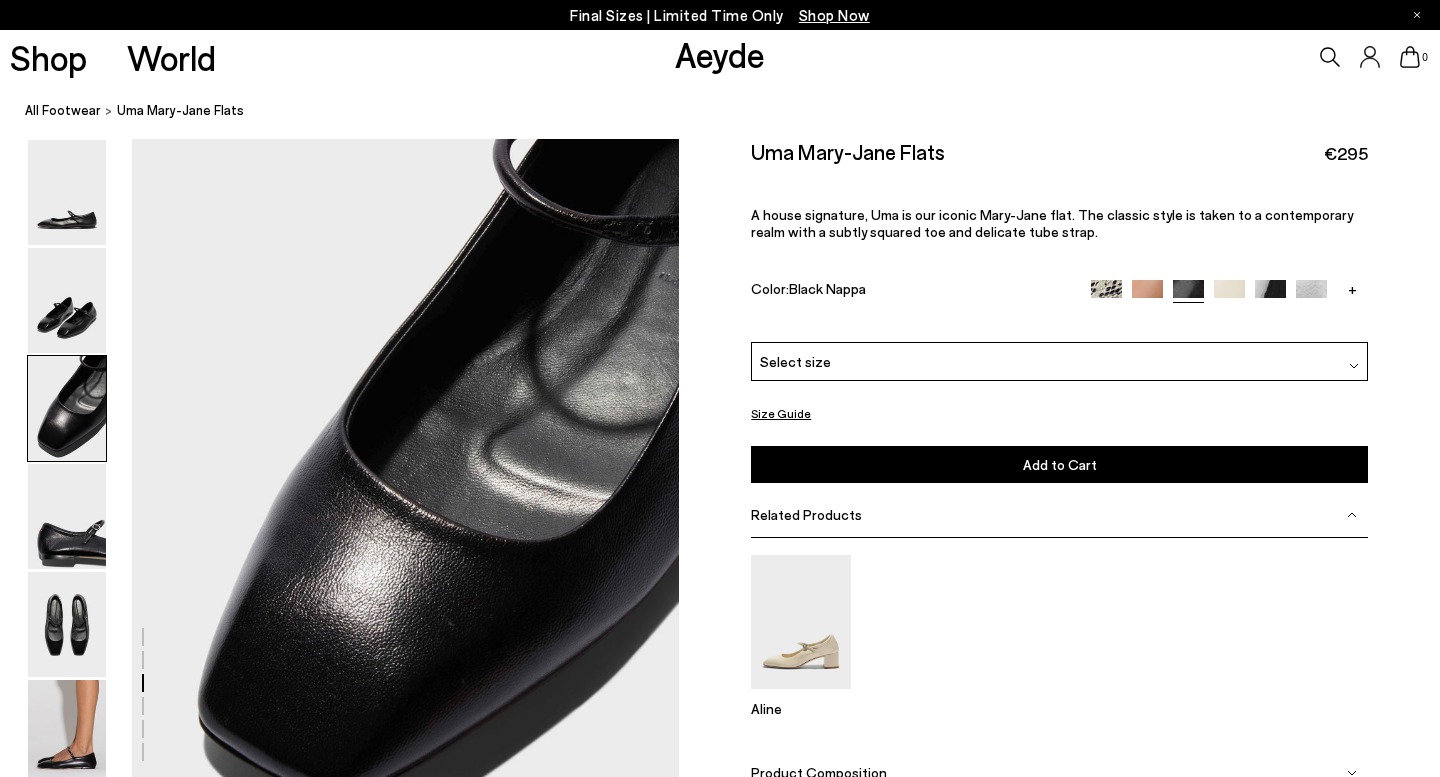 click at bounding box center [1229, 294] 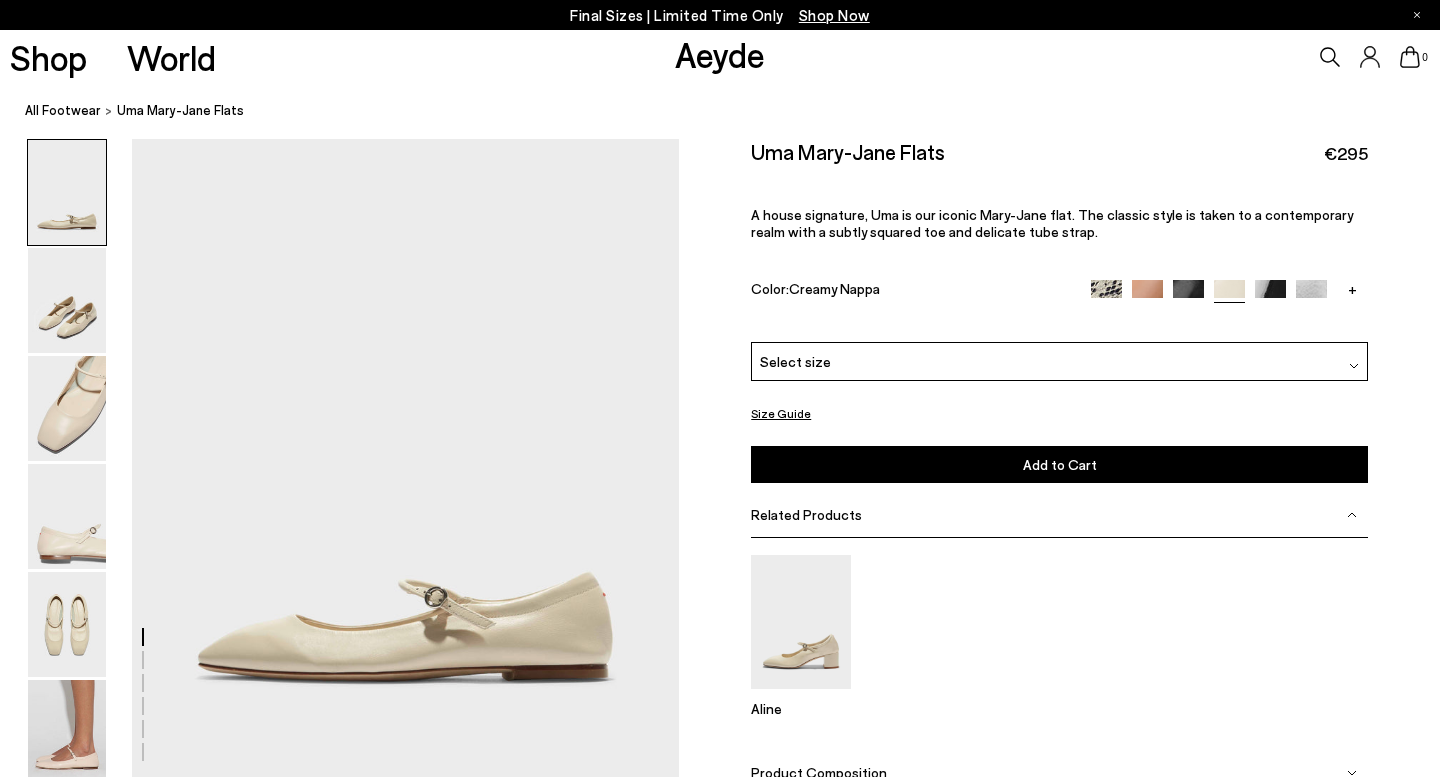 scroll, scrollTop: 0, scrollLeft: 0, axis: both 